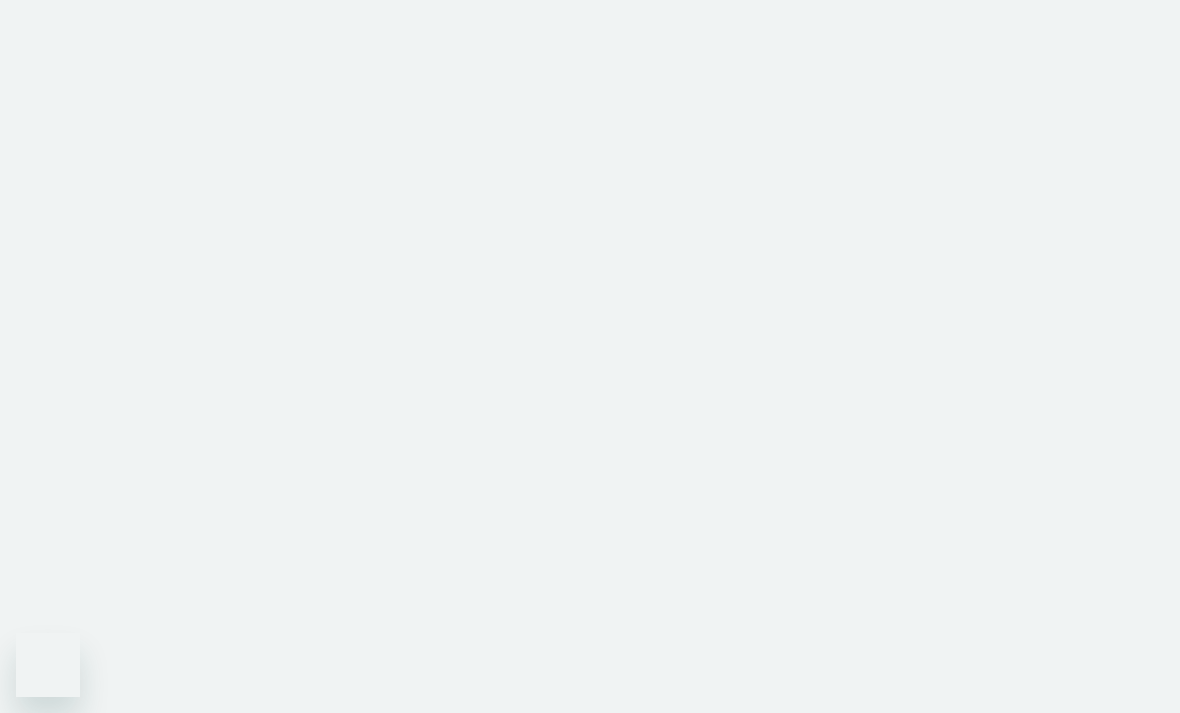 scroll, scrollTop: 0, scrollLeft: 0, axis: both 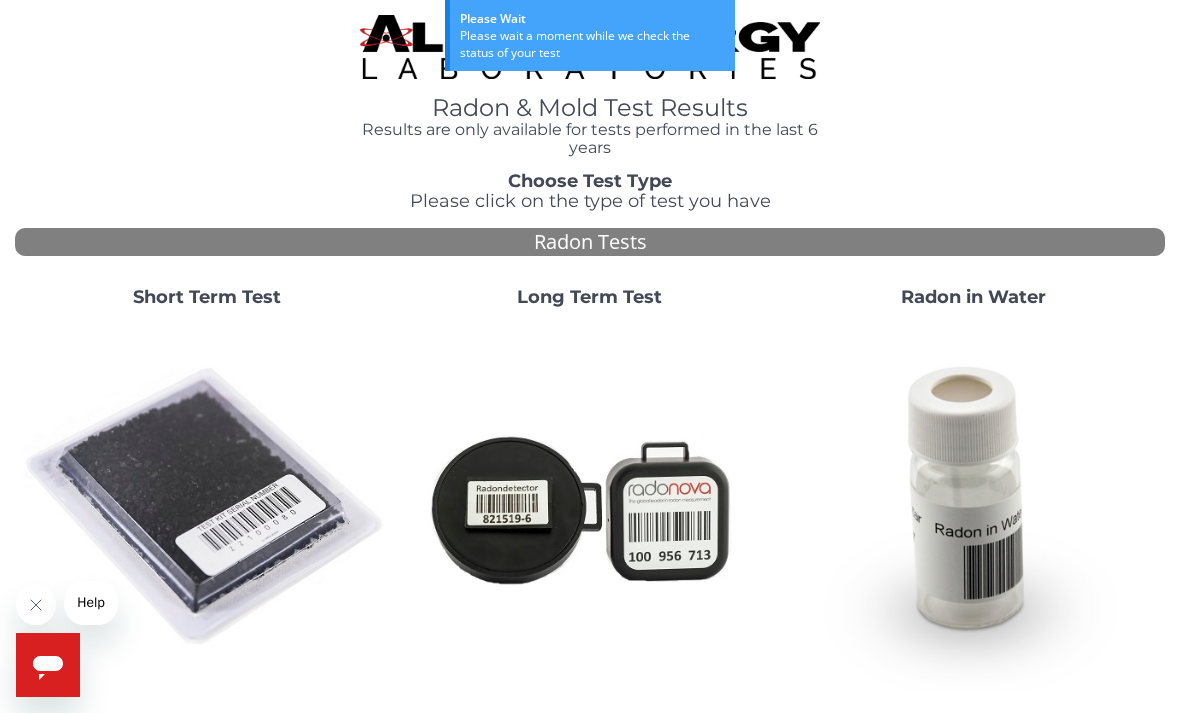 click at bounding box center (589, 507) 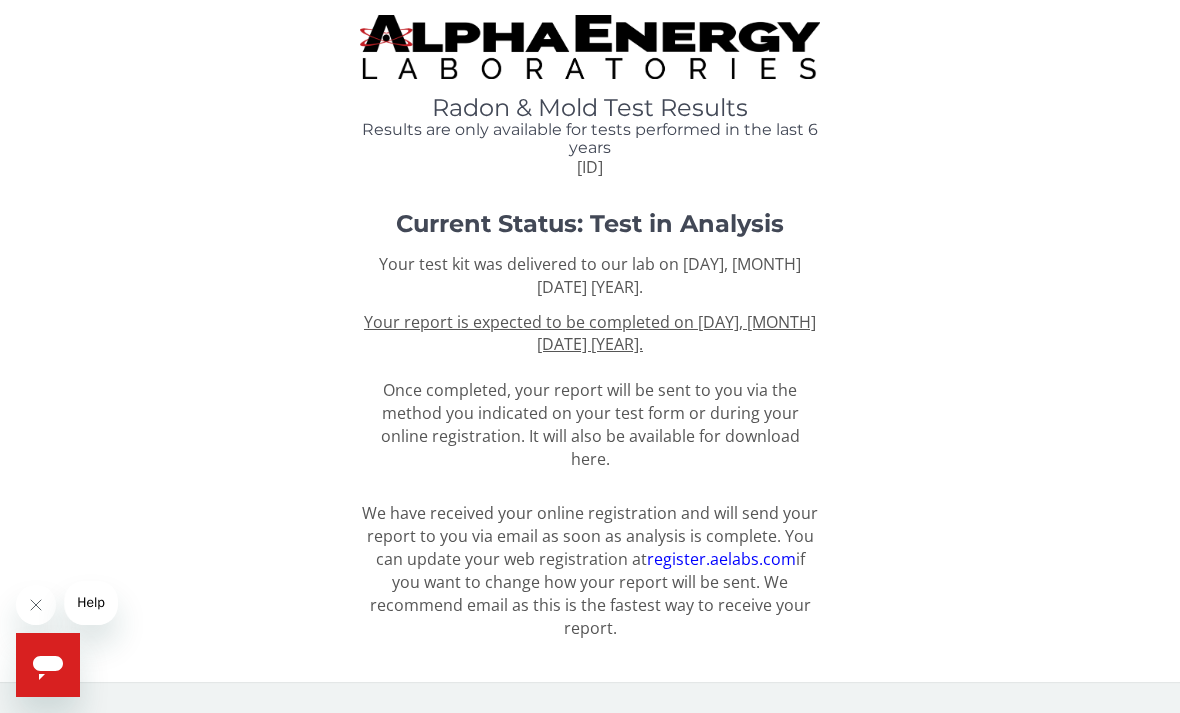 click on "Your report is expected to be completed on [DAY], [MONTH] [DATE] [YEAR]." at bounding box center [590, 333] 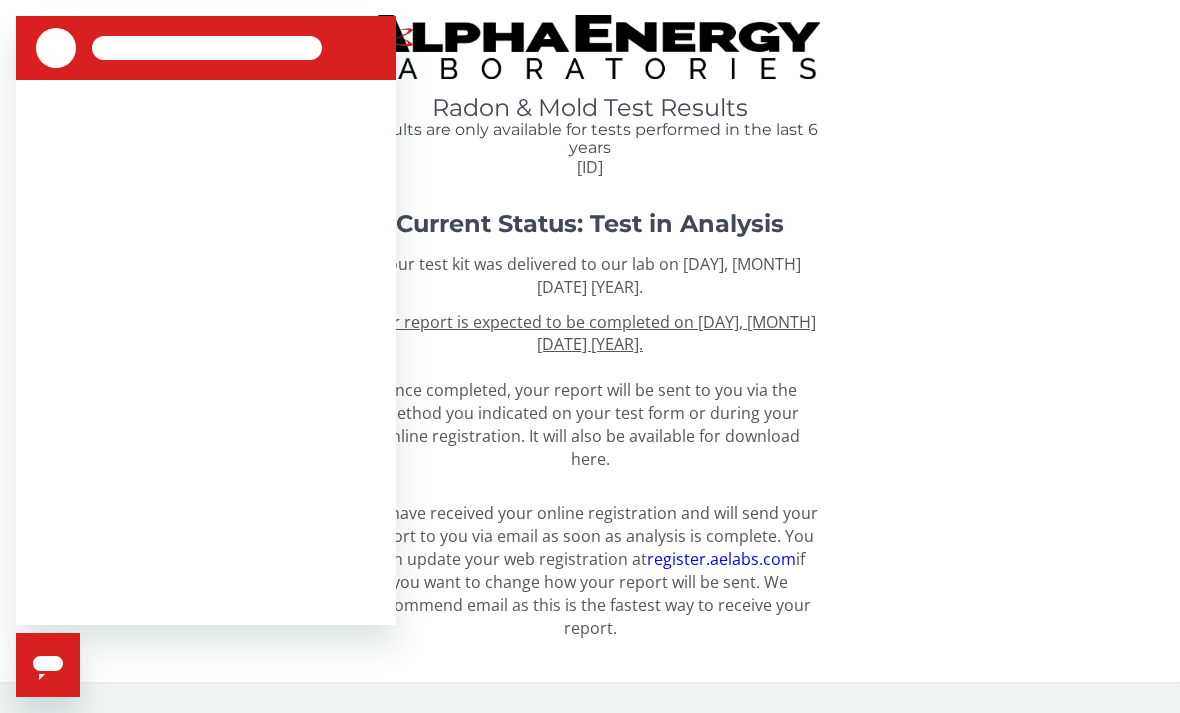 scroll, scrollTop: 0, scrollLeft: 0, axis: both 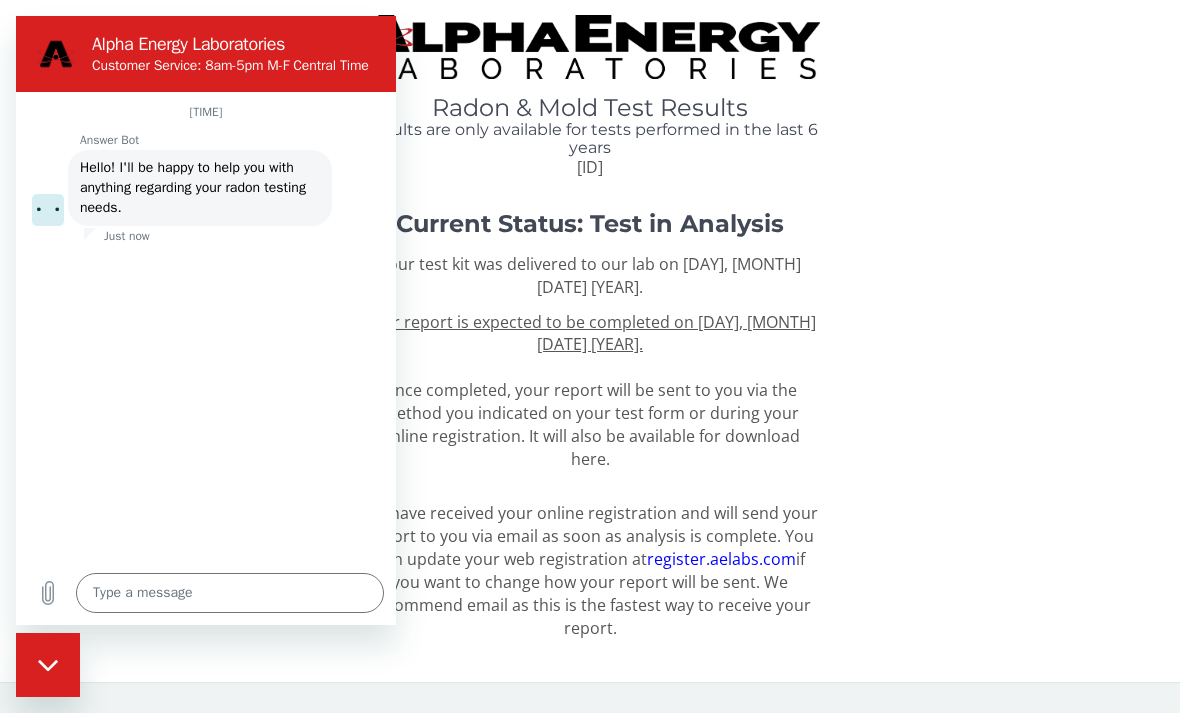 type on "x" 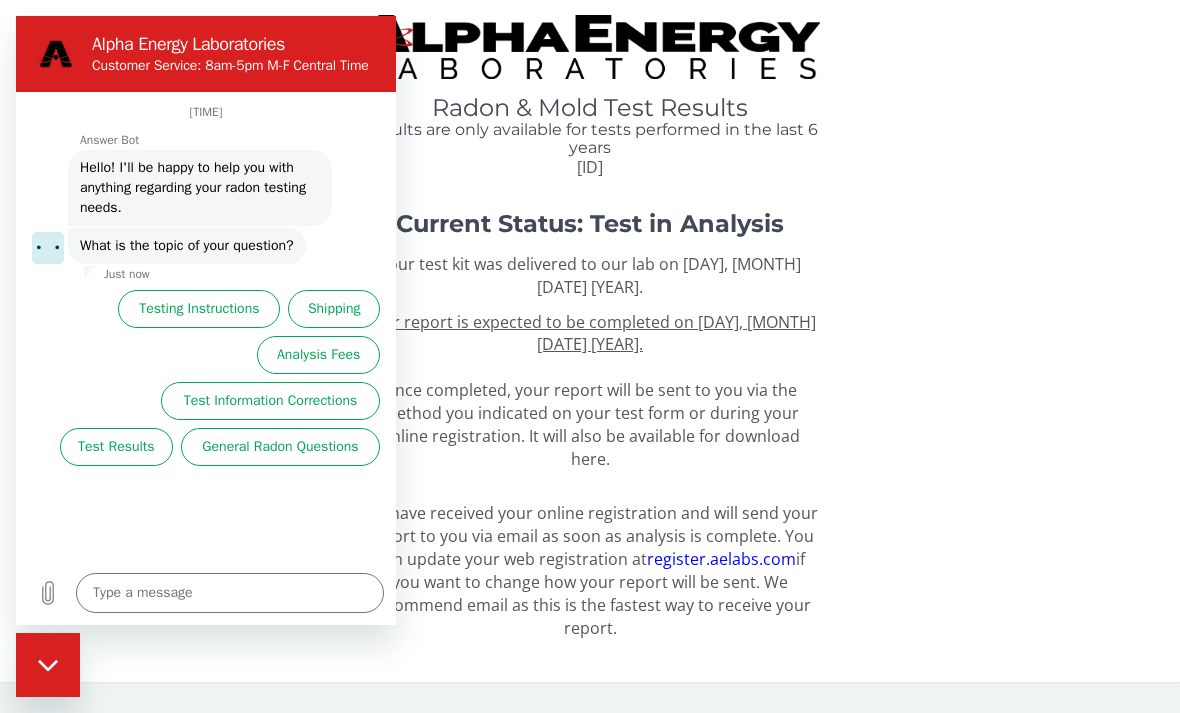 click at bounding box center [230, 593] 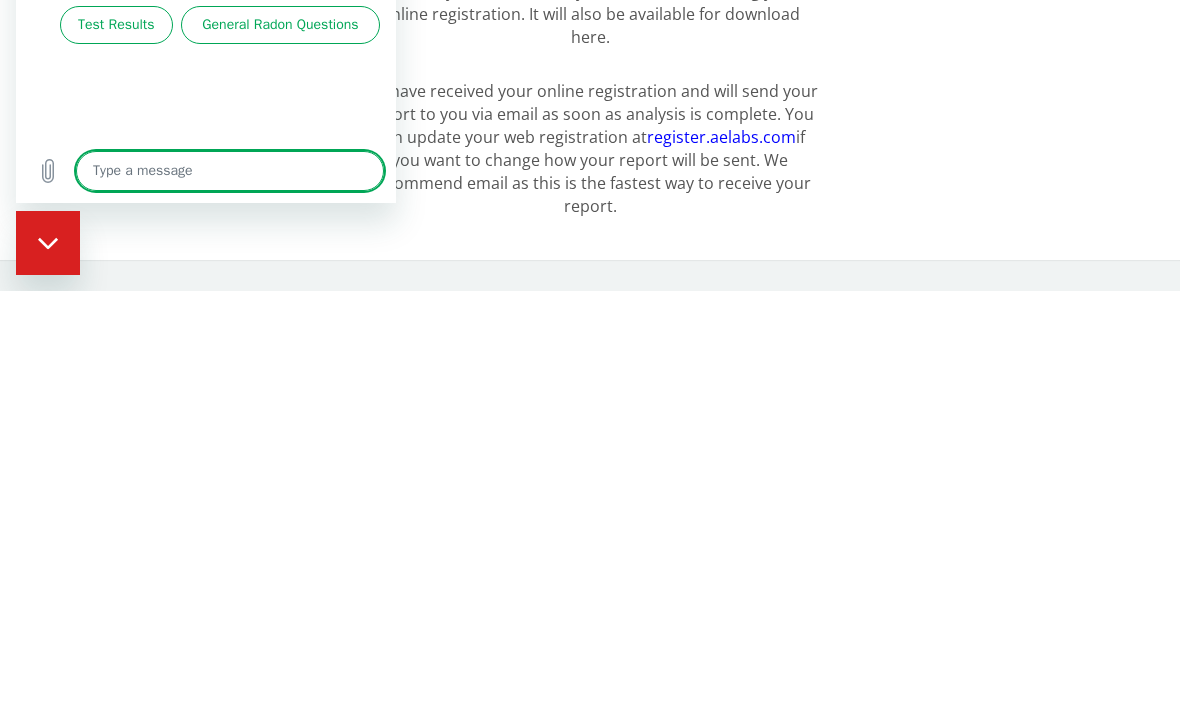 type on "I" 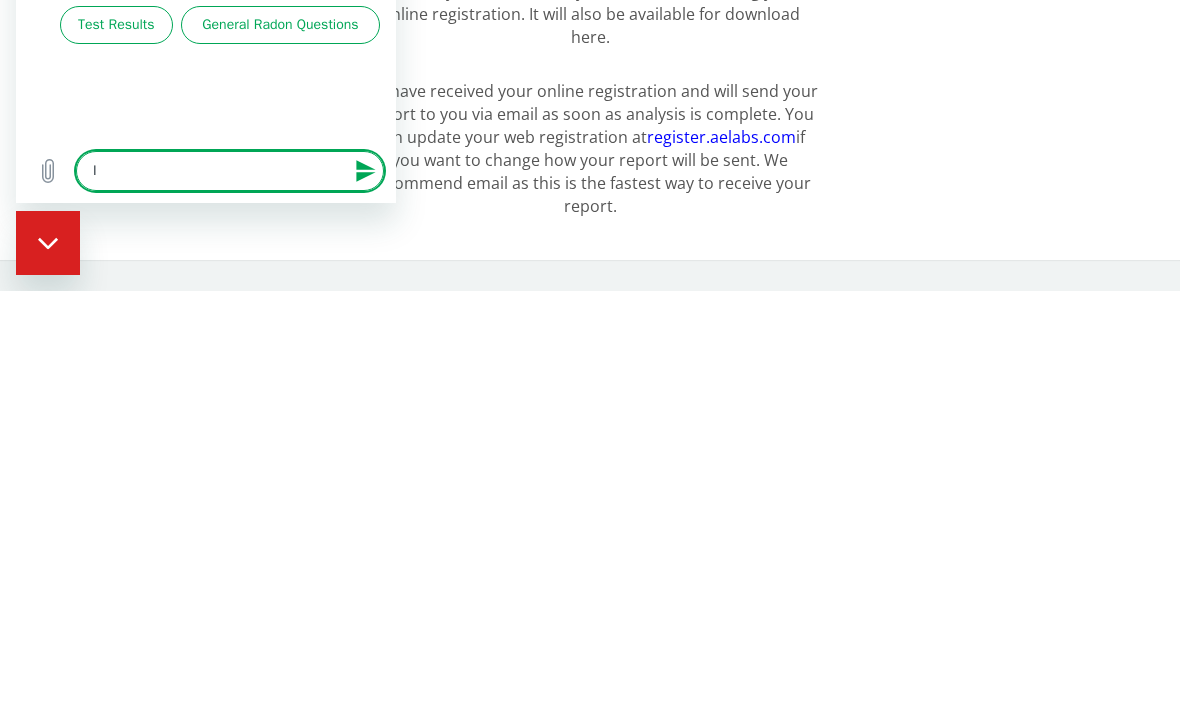 type on "It" 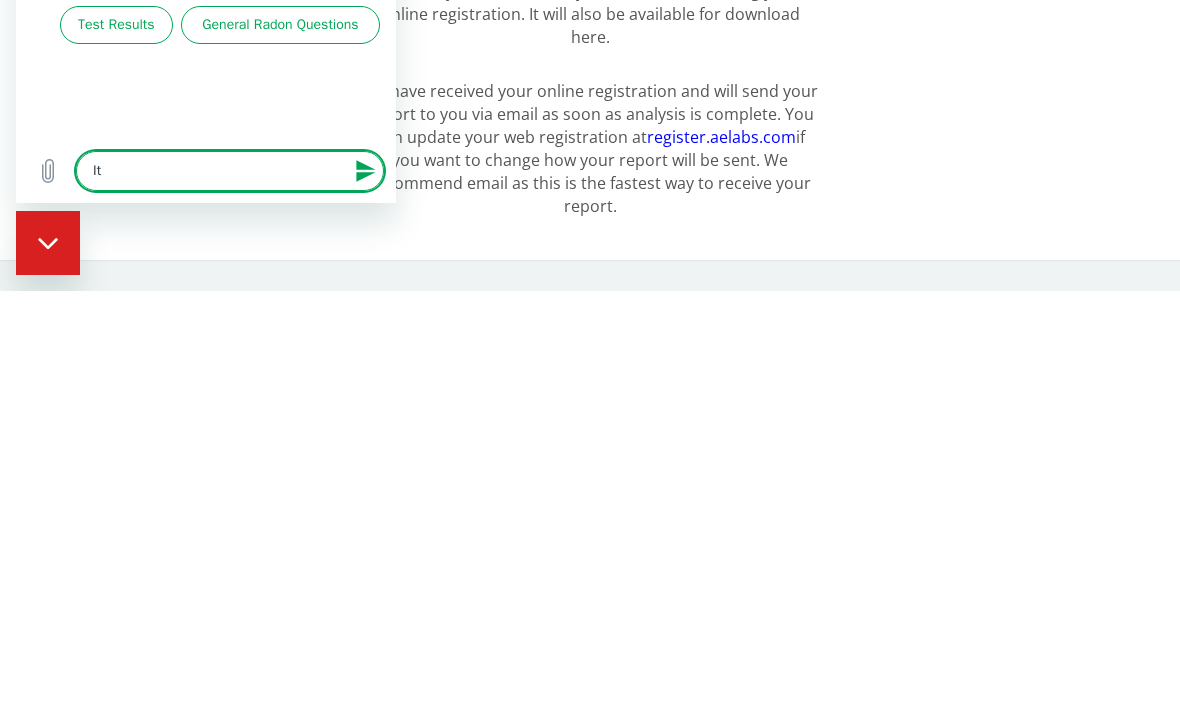 type on "It" 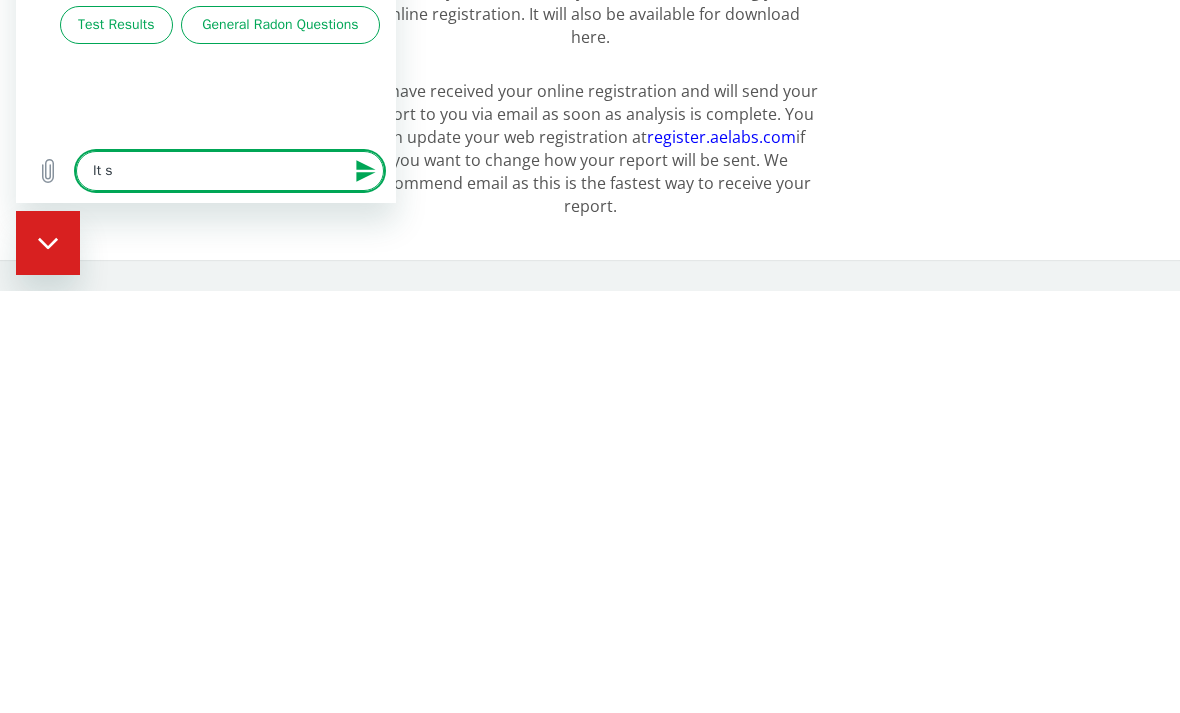 type on "x" 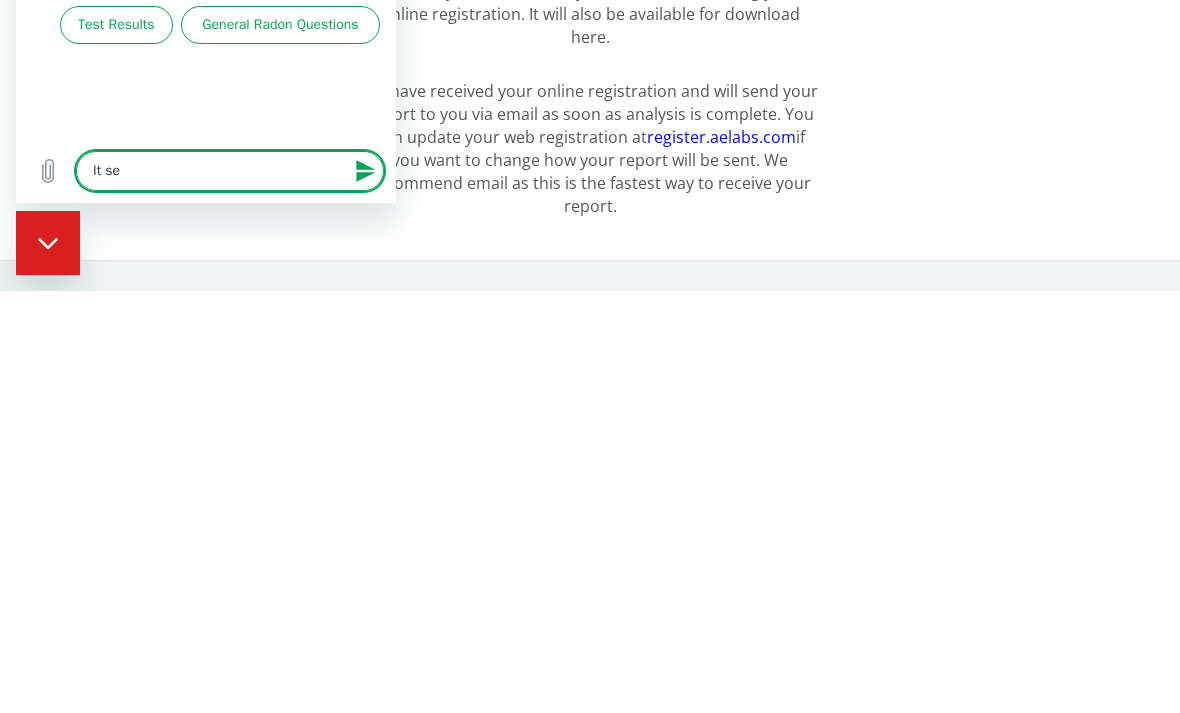 type on "x" 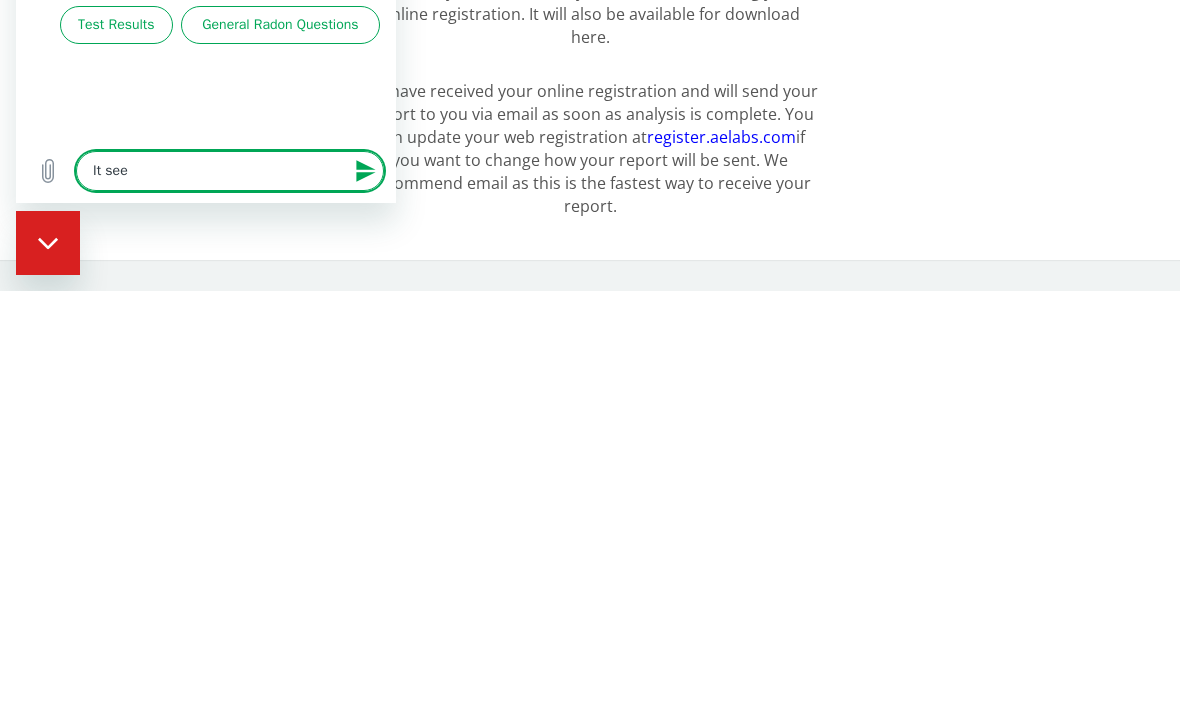 type on "It seems" 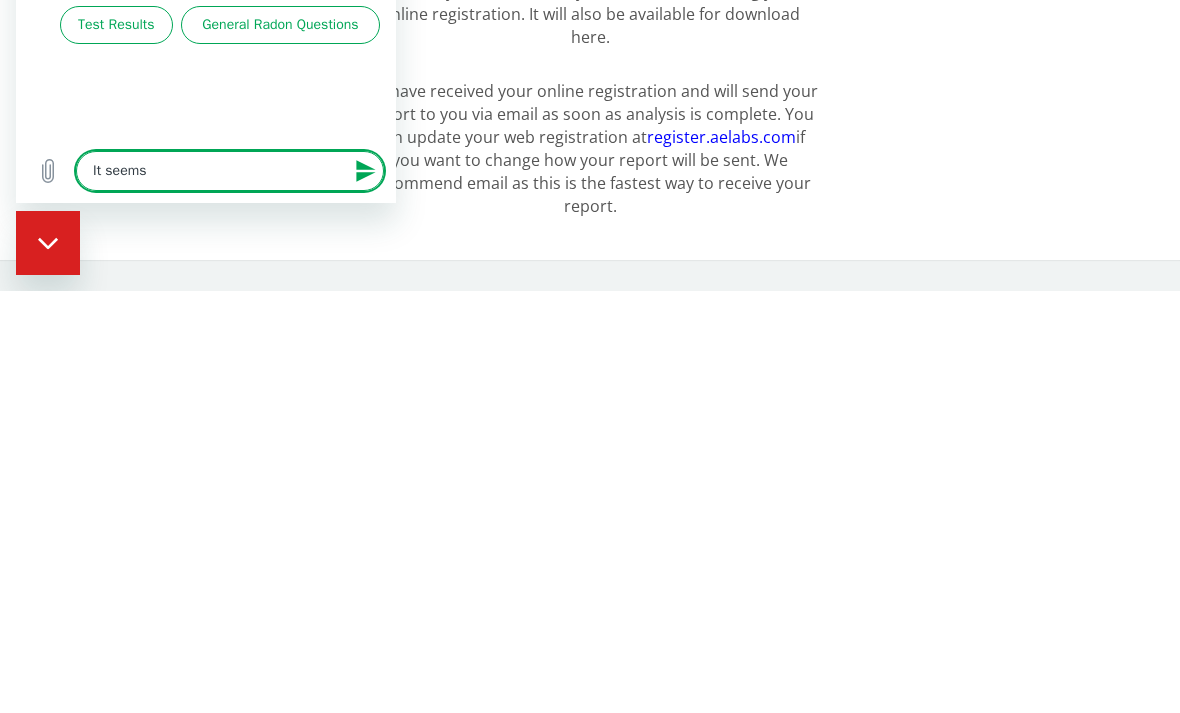 type on "It seems" 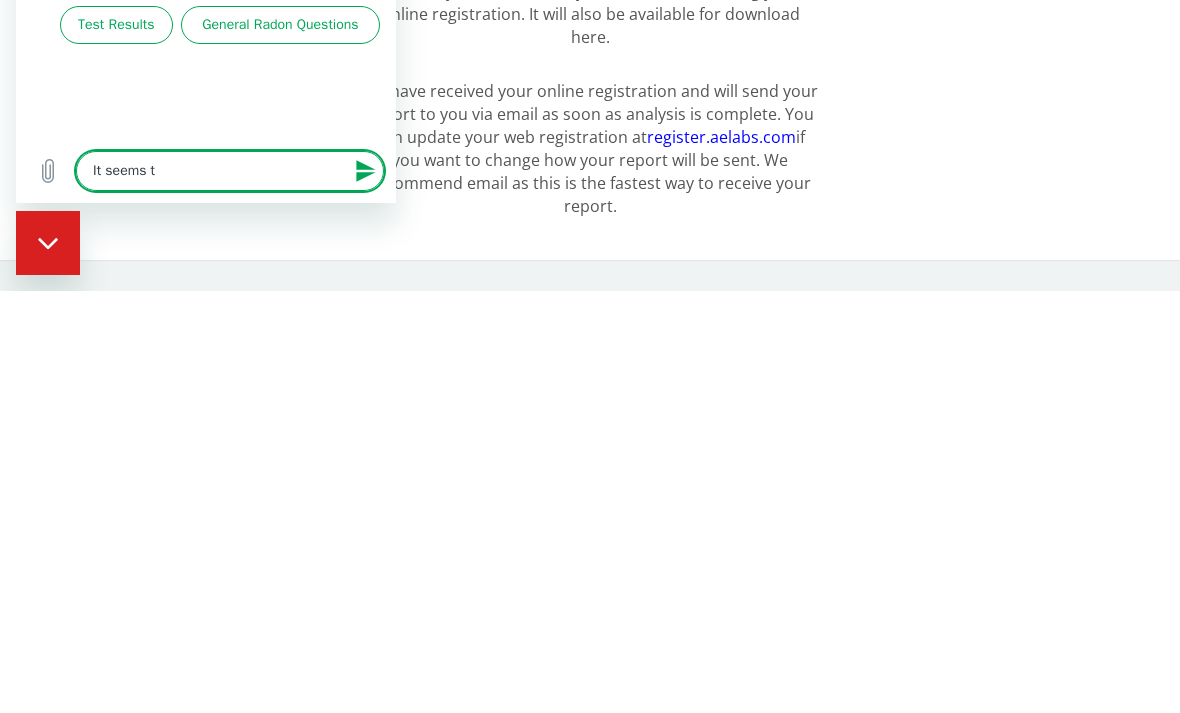 type on "x" 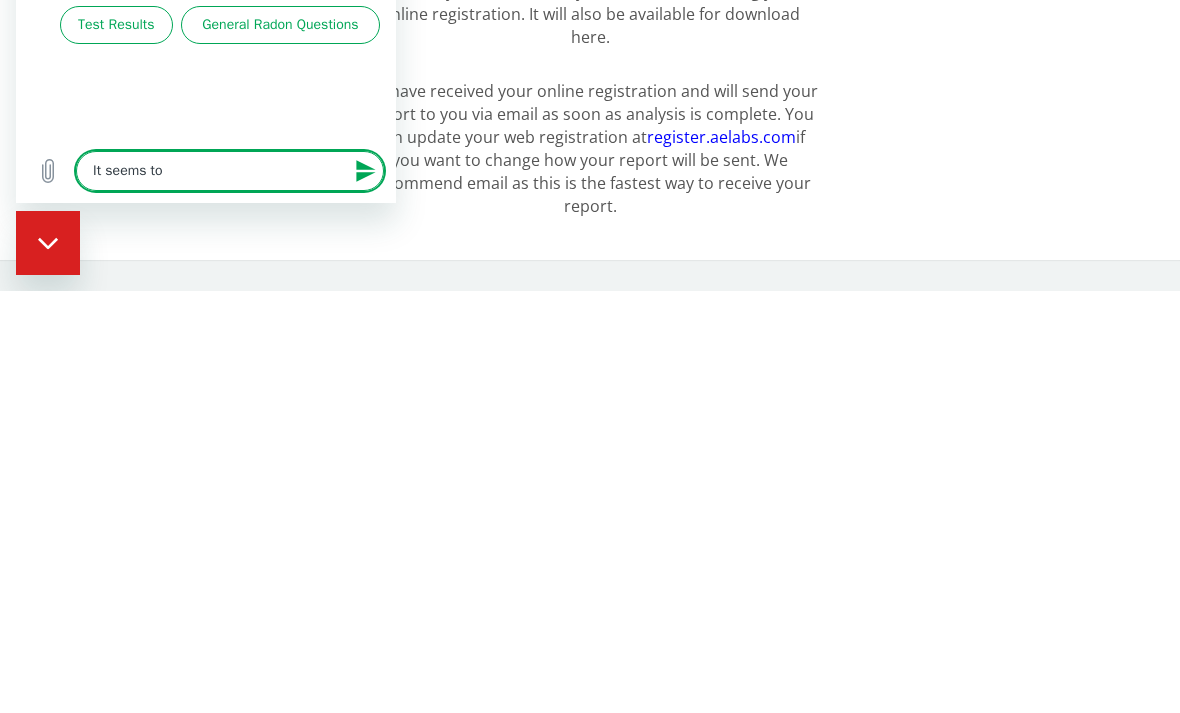 type on "x" 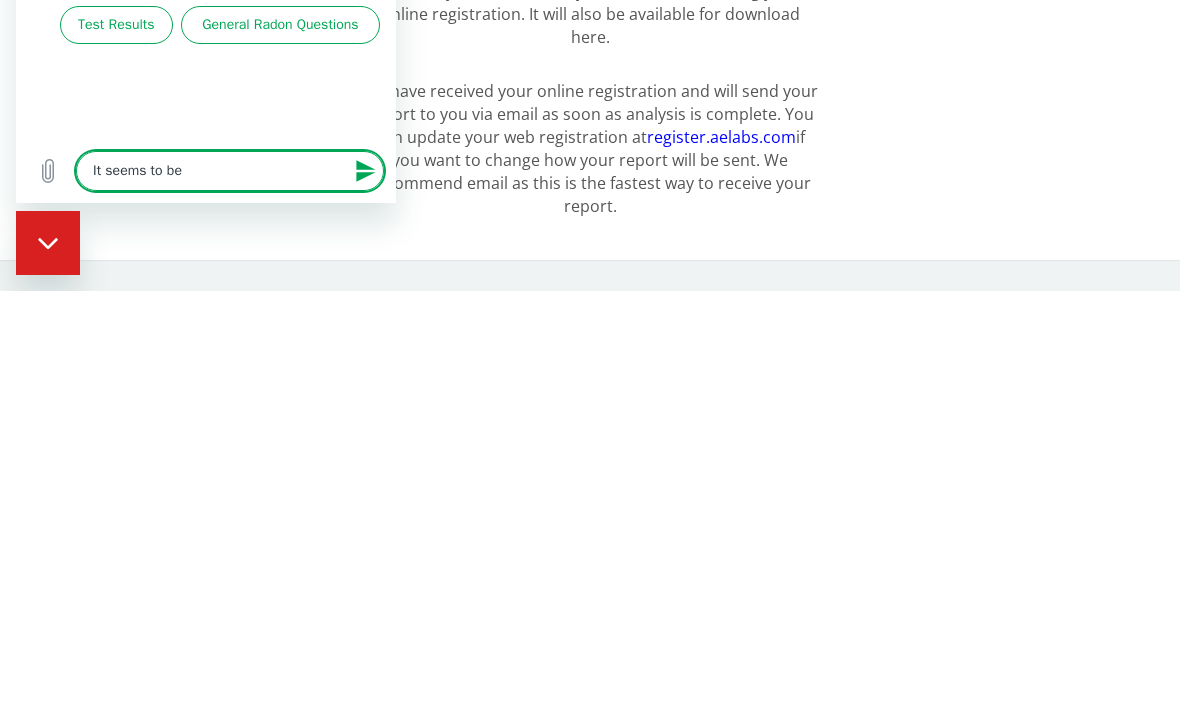 type on "x" 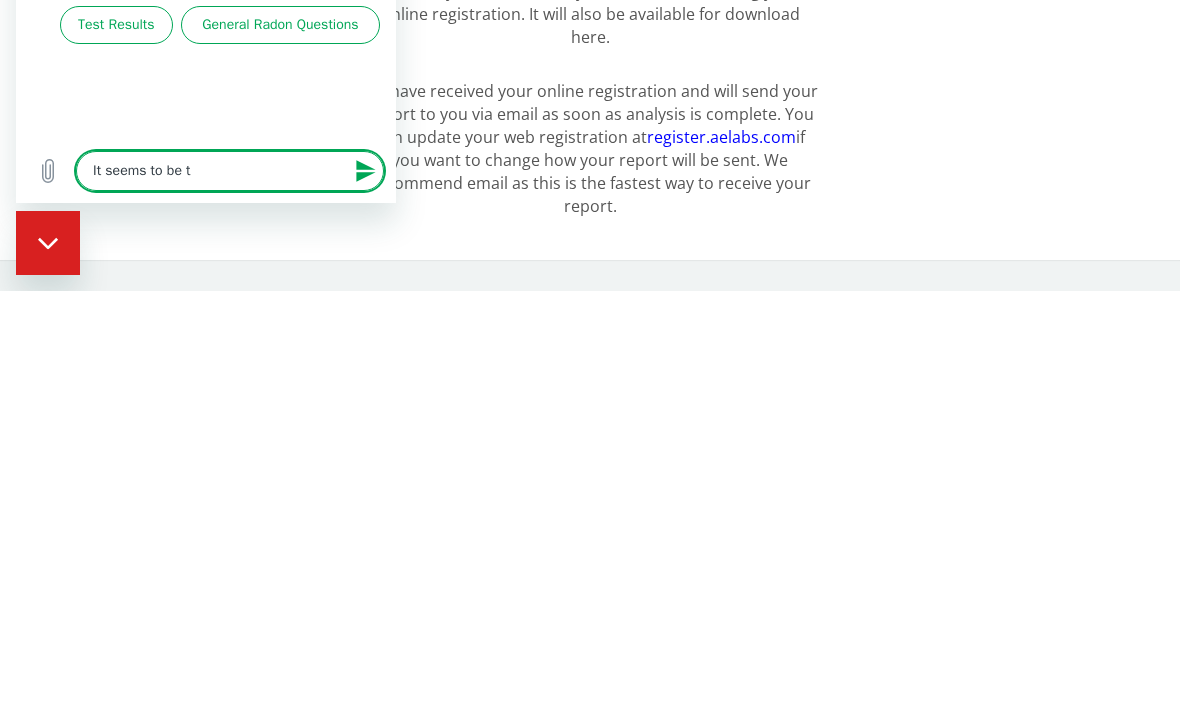 type on "x" 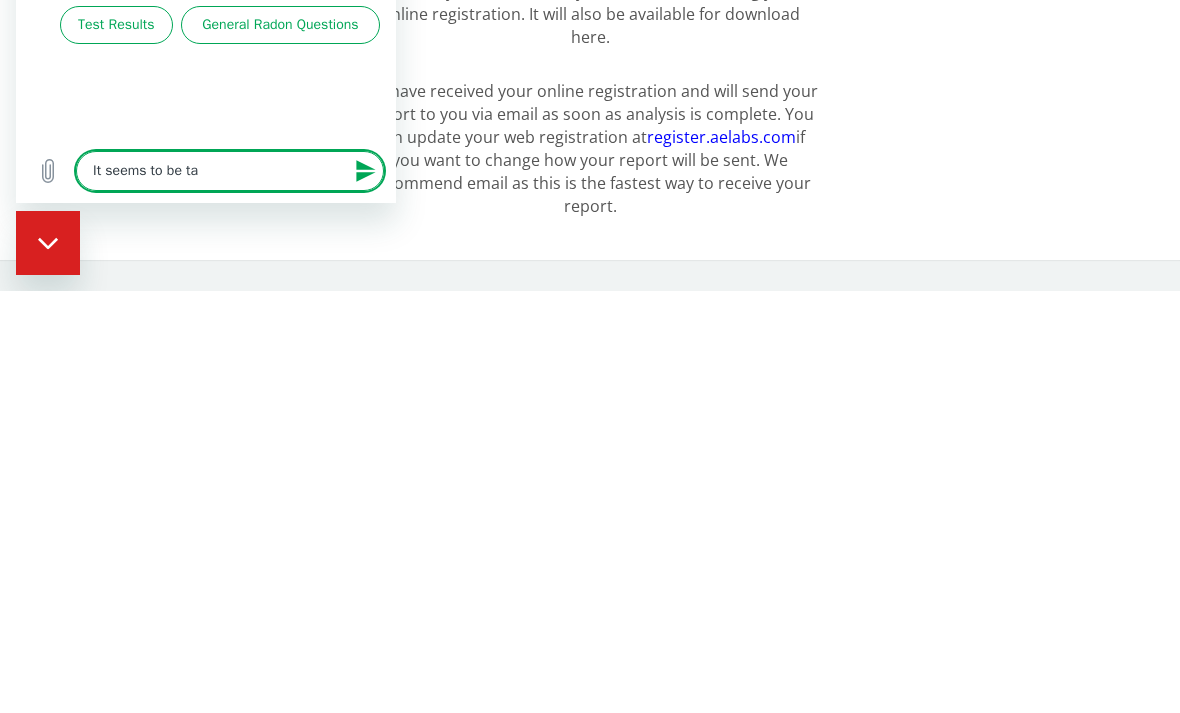 type on "x" 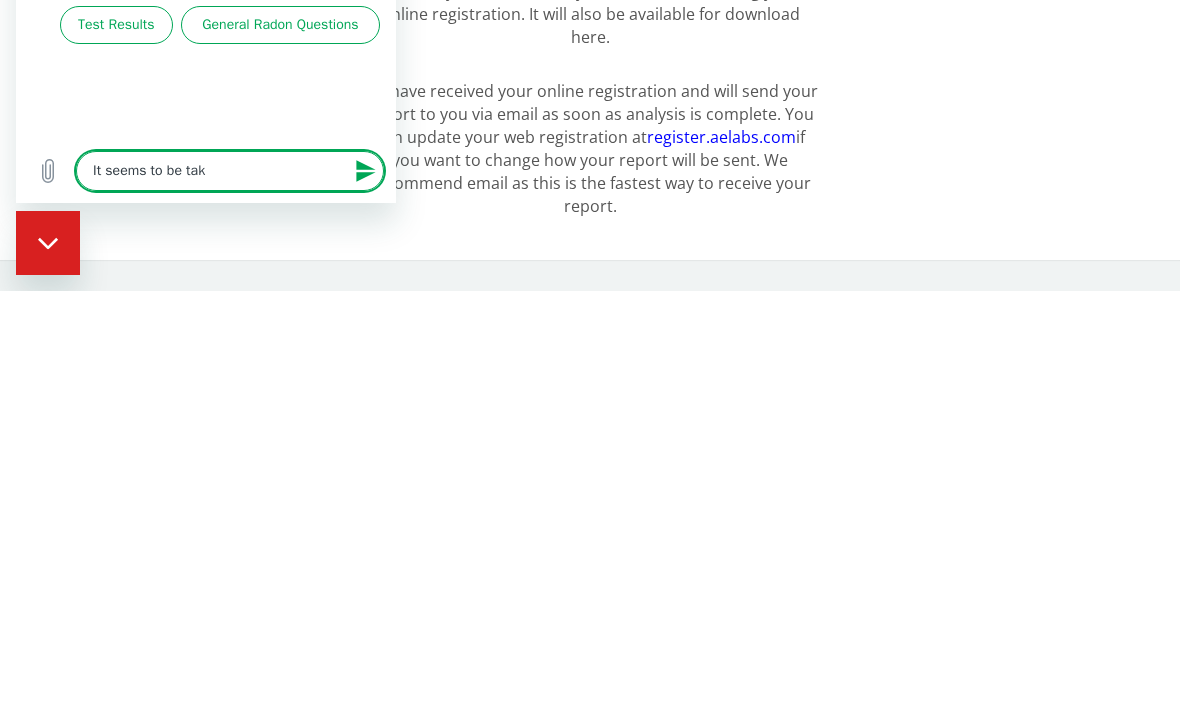 type on "x" 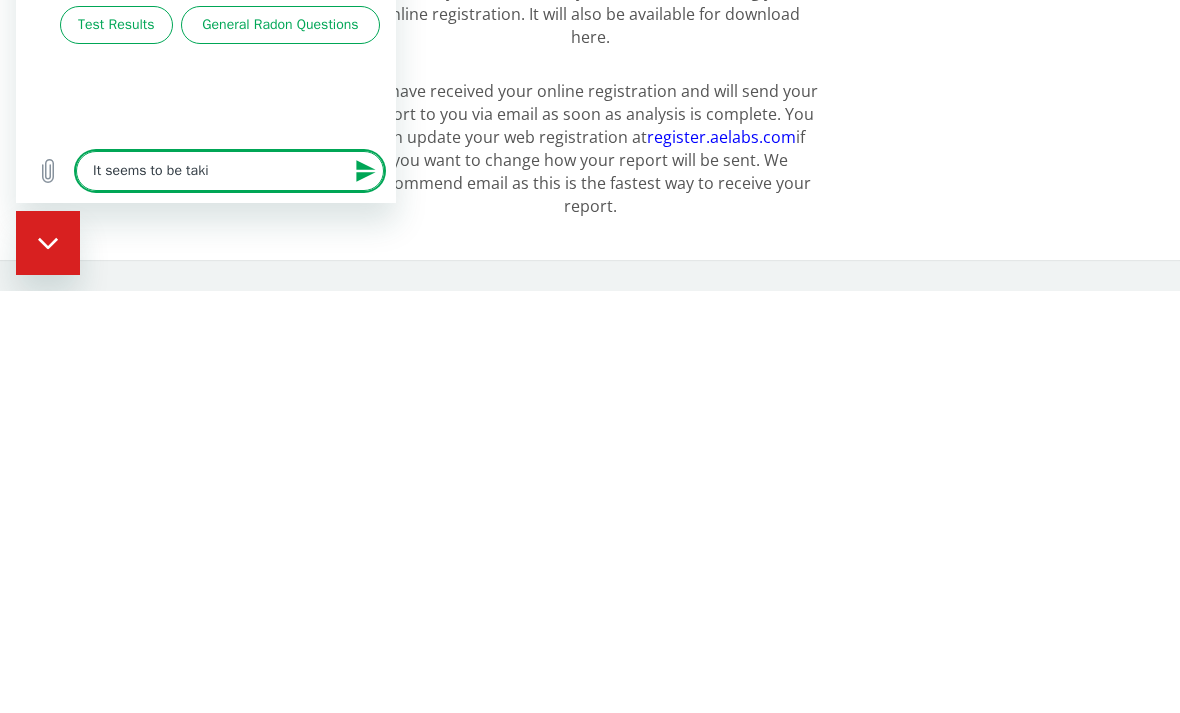 type on "x" 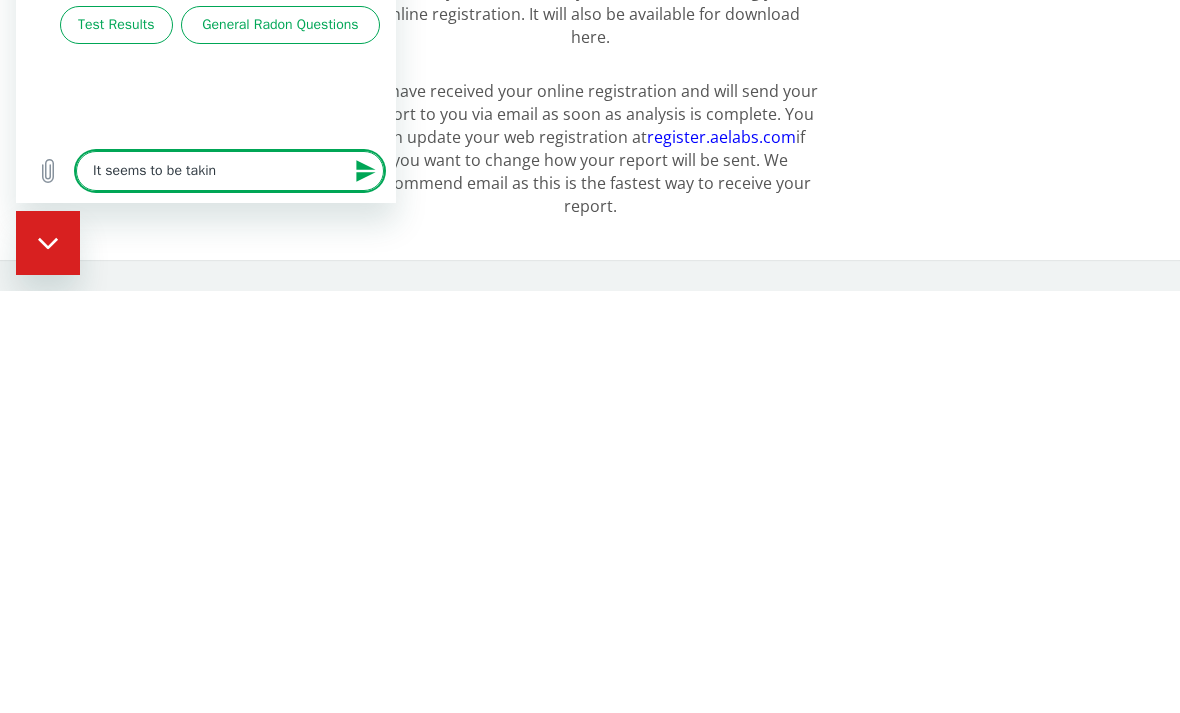 type on "It seems to be taking" 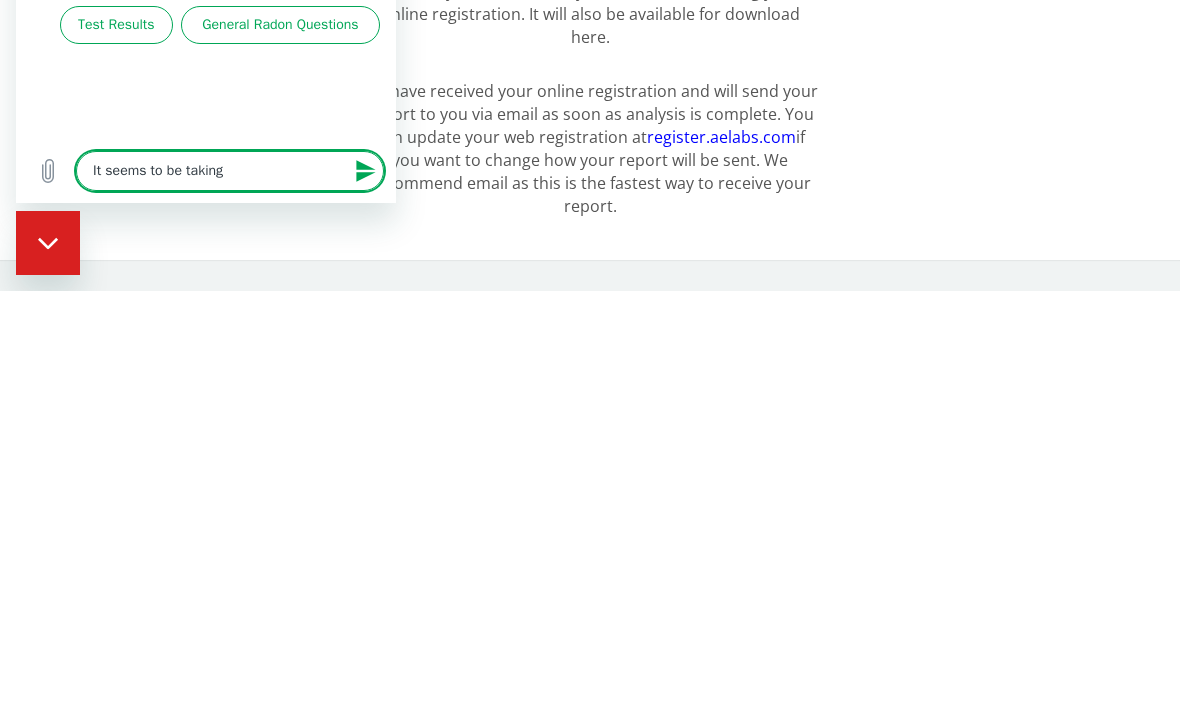 type on "x" 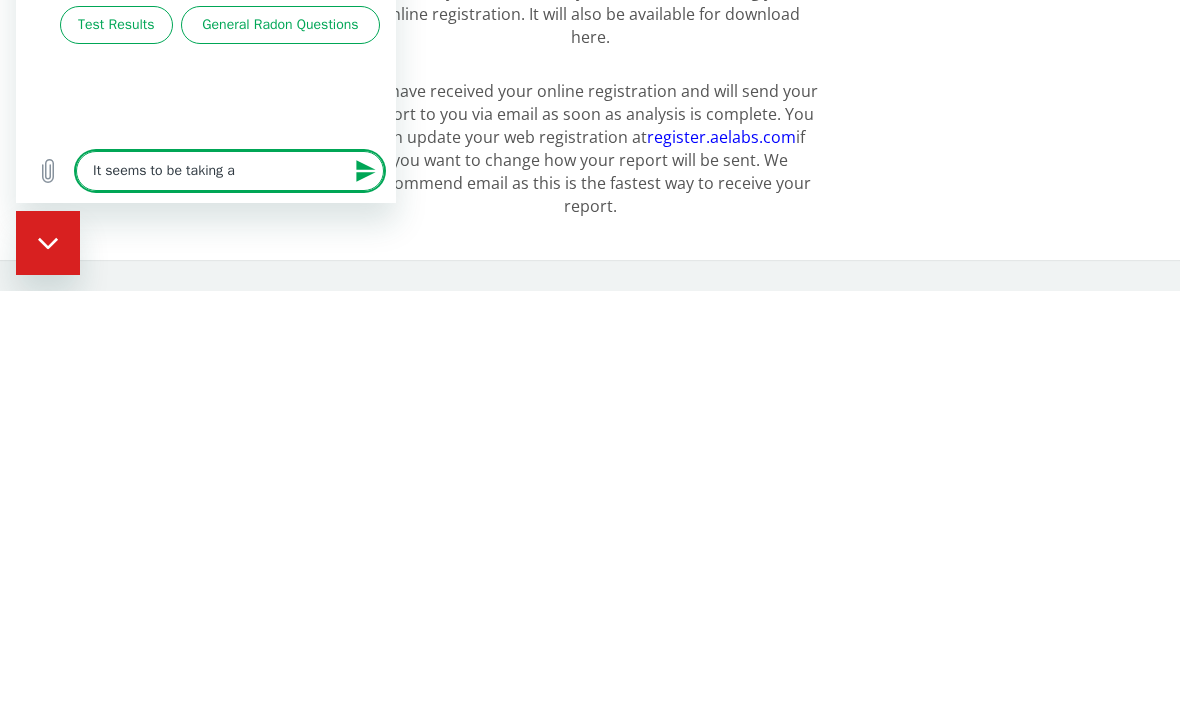 type on "x" 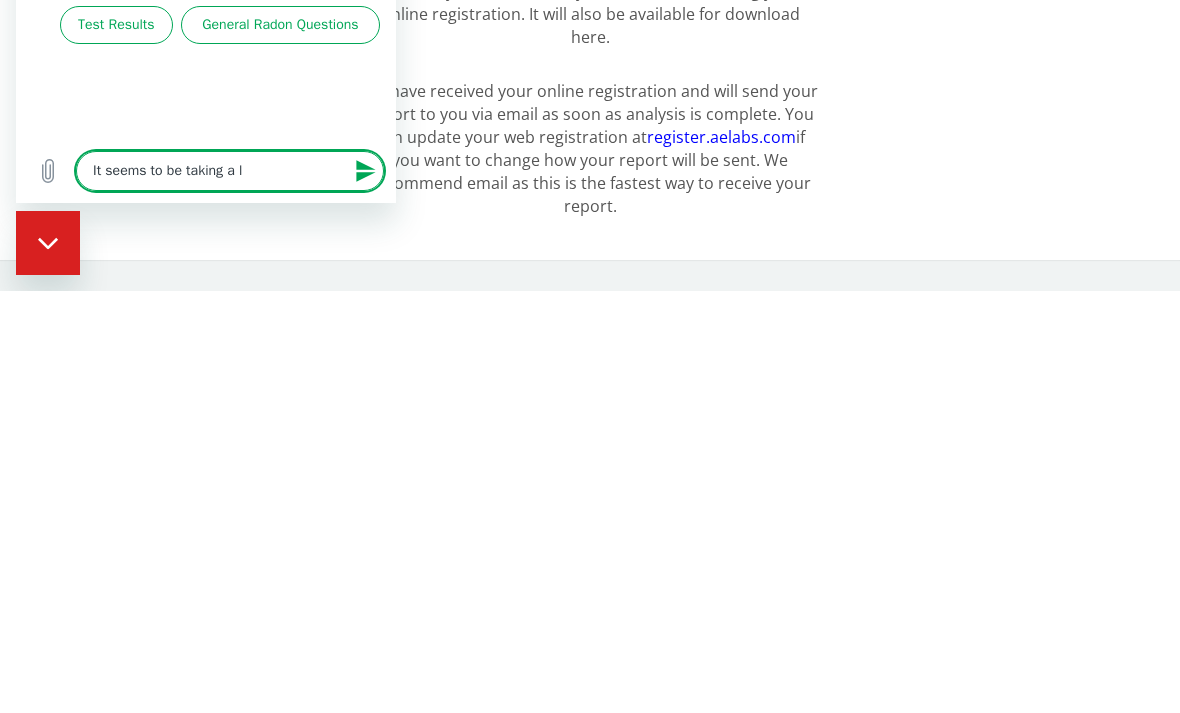 type on "x" 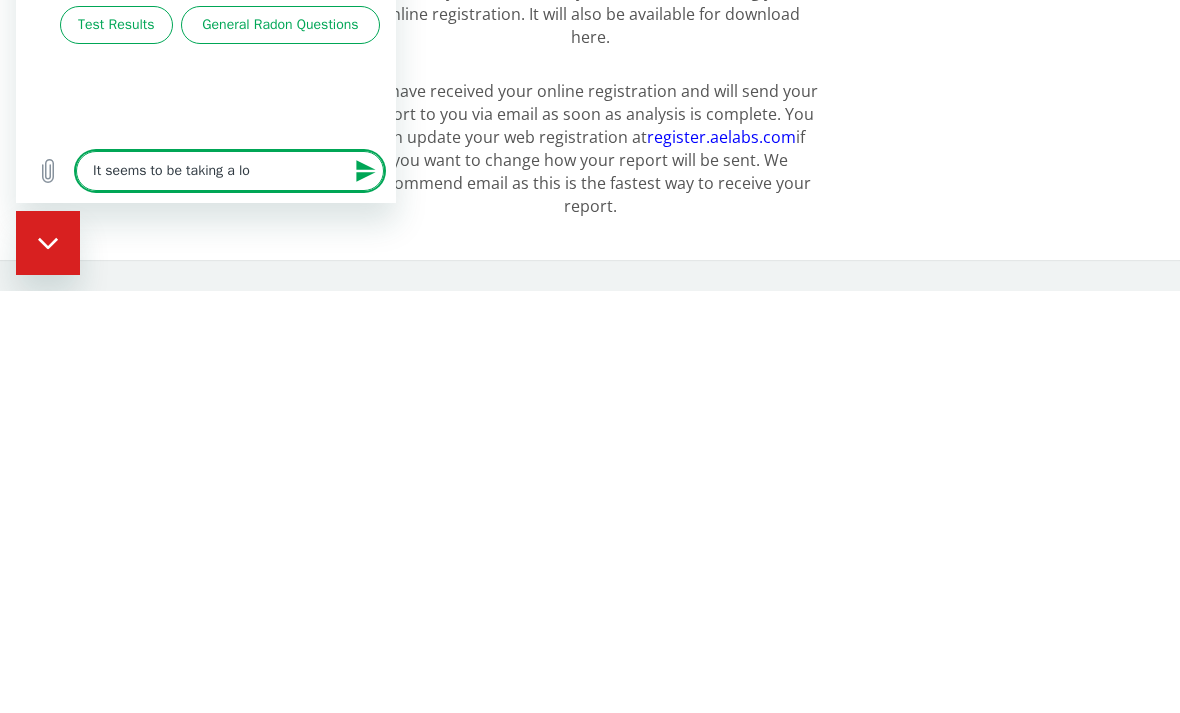 type on "x" 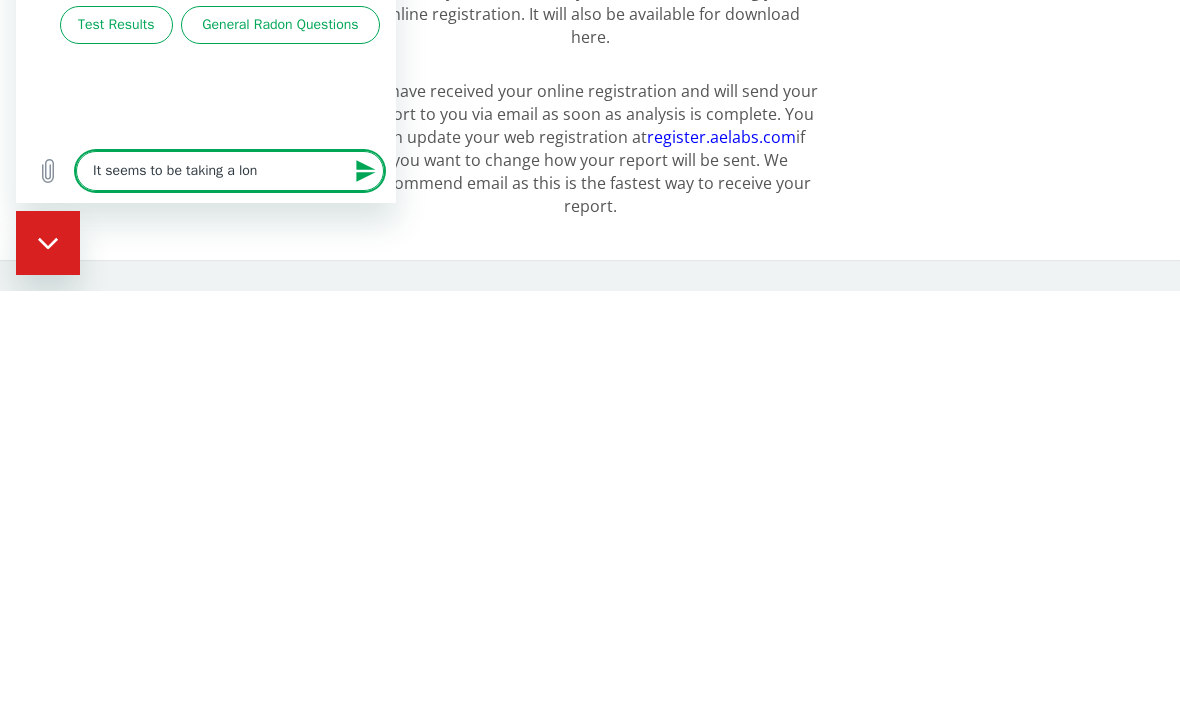 type on "x" 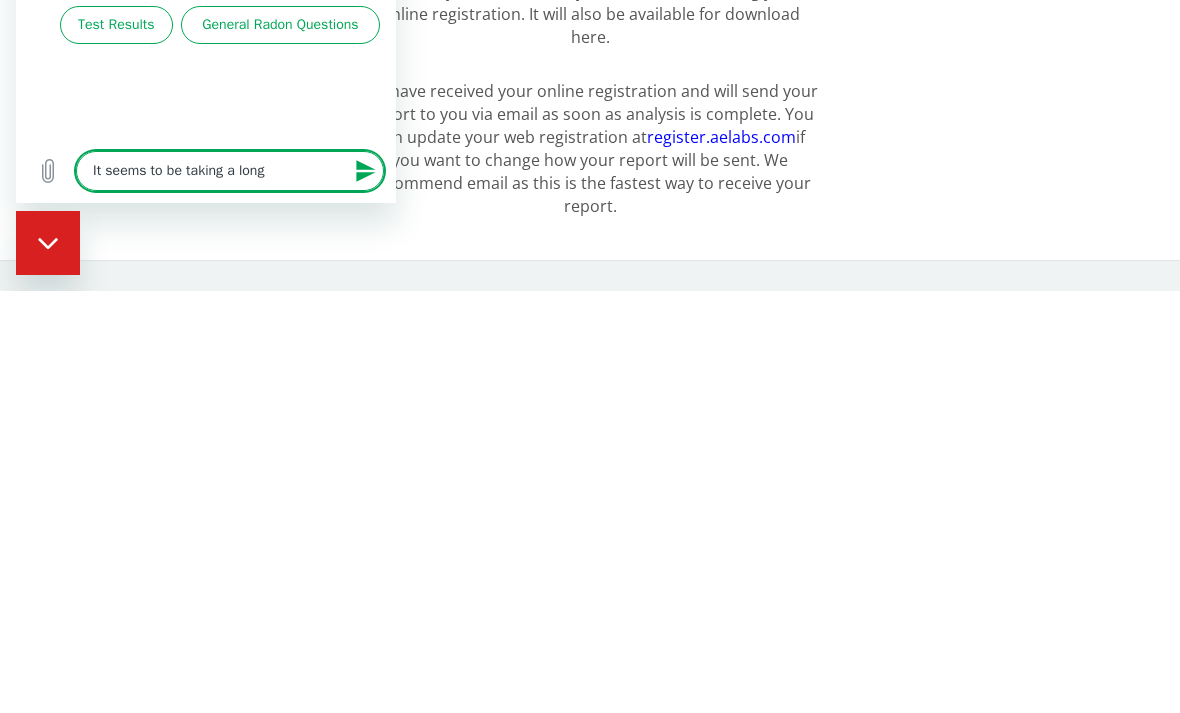 type on "x" 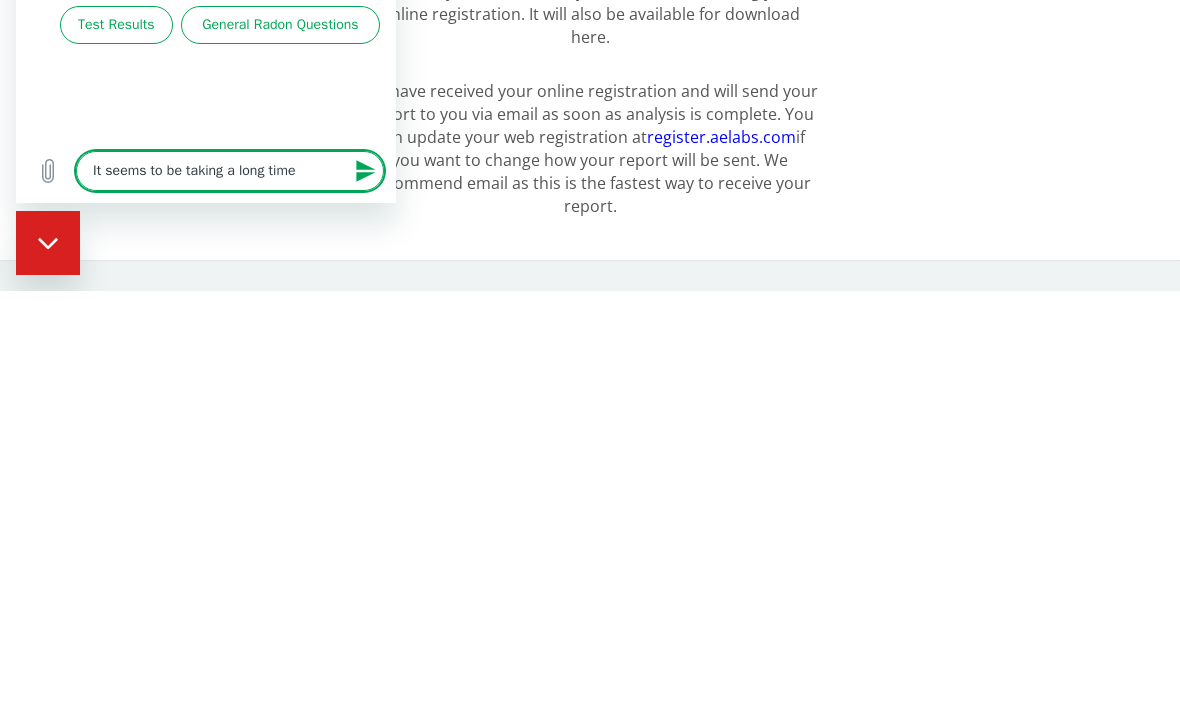 type on "It seems to be taking a long time" 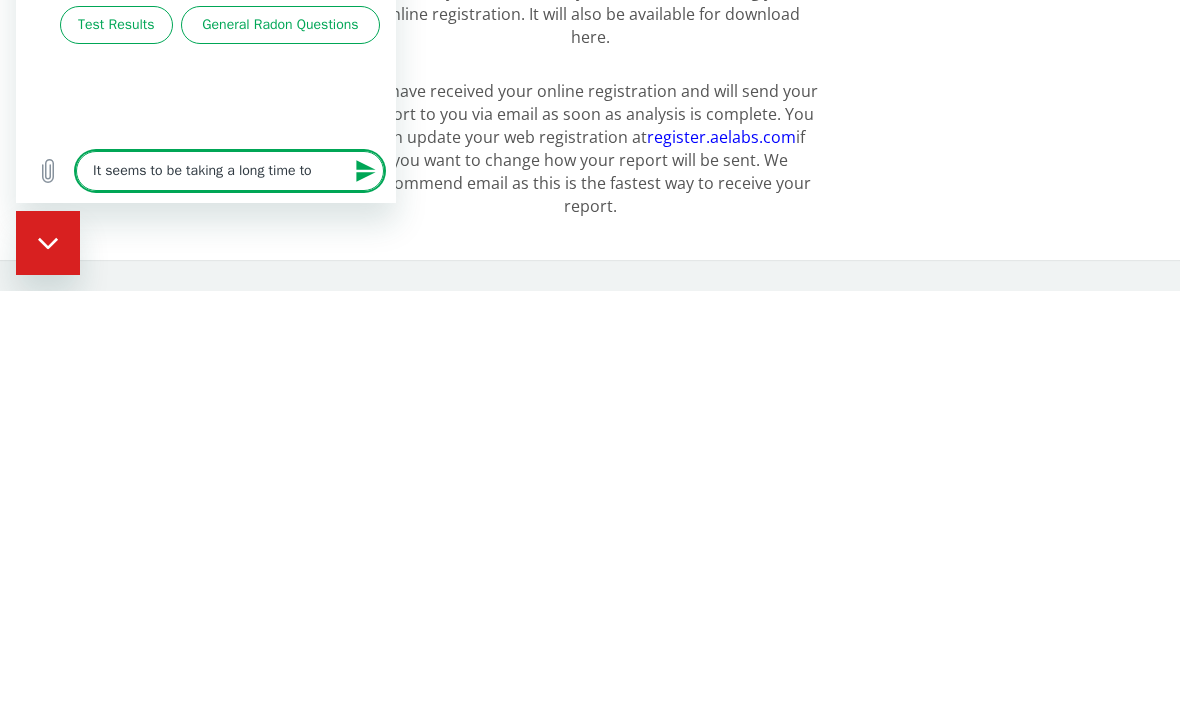 type on "It seems to be taking a long time to" 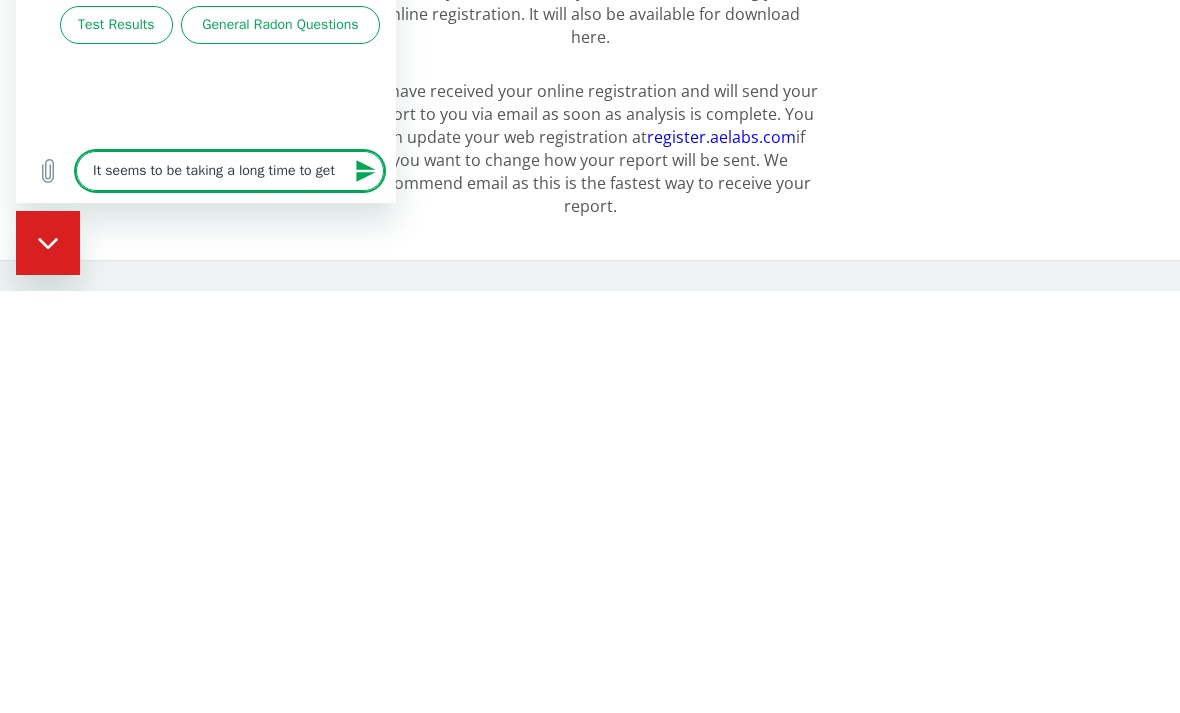 type on "It seems to be taking a long time to get" 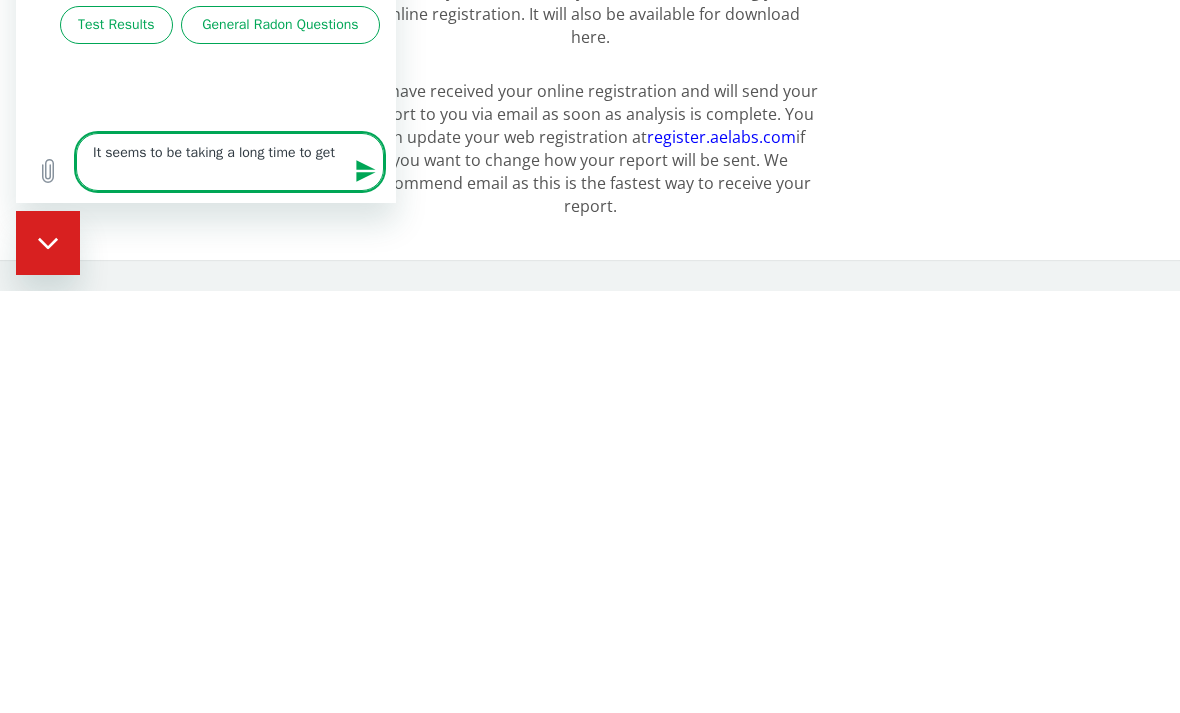 type on "It seems to be taking a long time to get the" 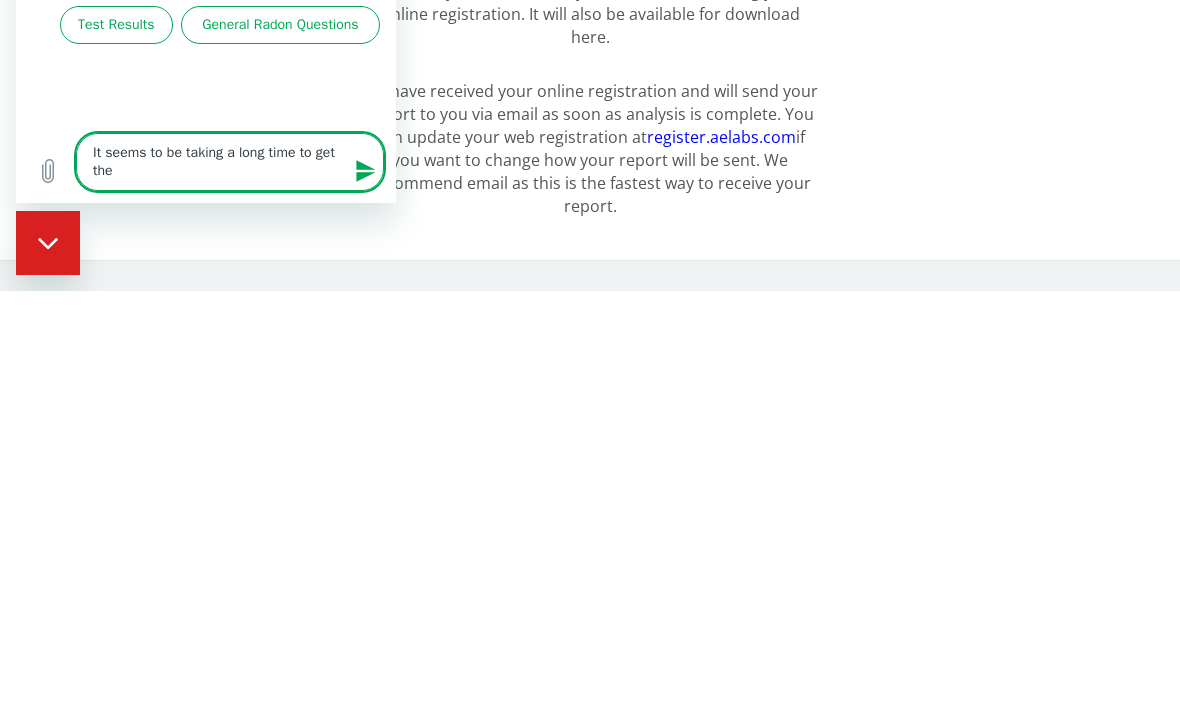 type on "It seems to be taking a long time to get the" 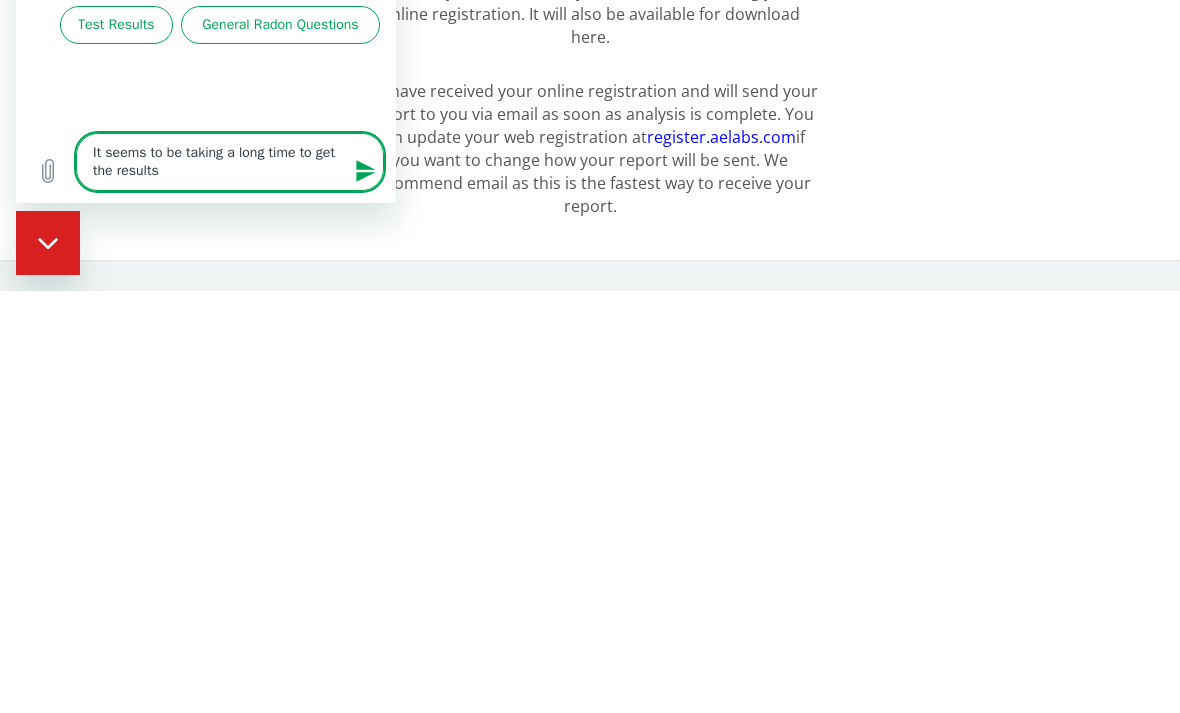 type on "It seems to be taking a long time to get the results" 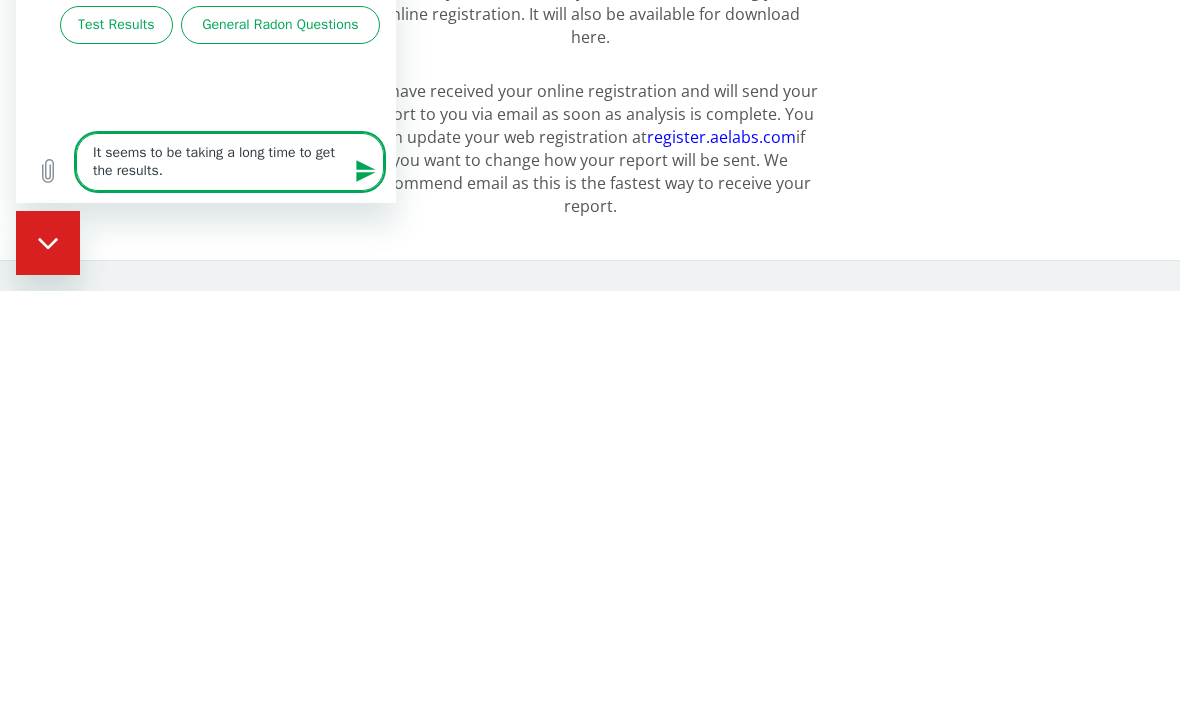 type on "It seems to be taking a long time to get the results." 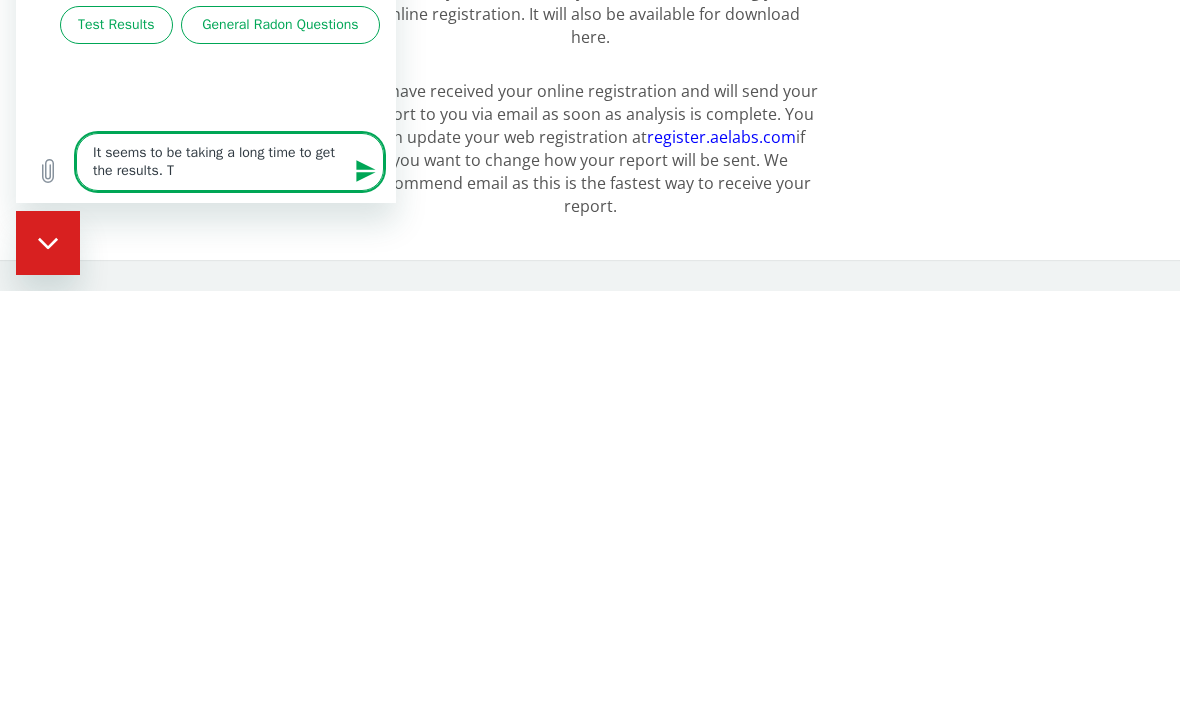 type on "It seems to be taking a long time to get the results. Th" 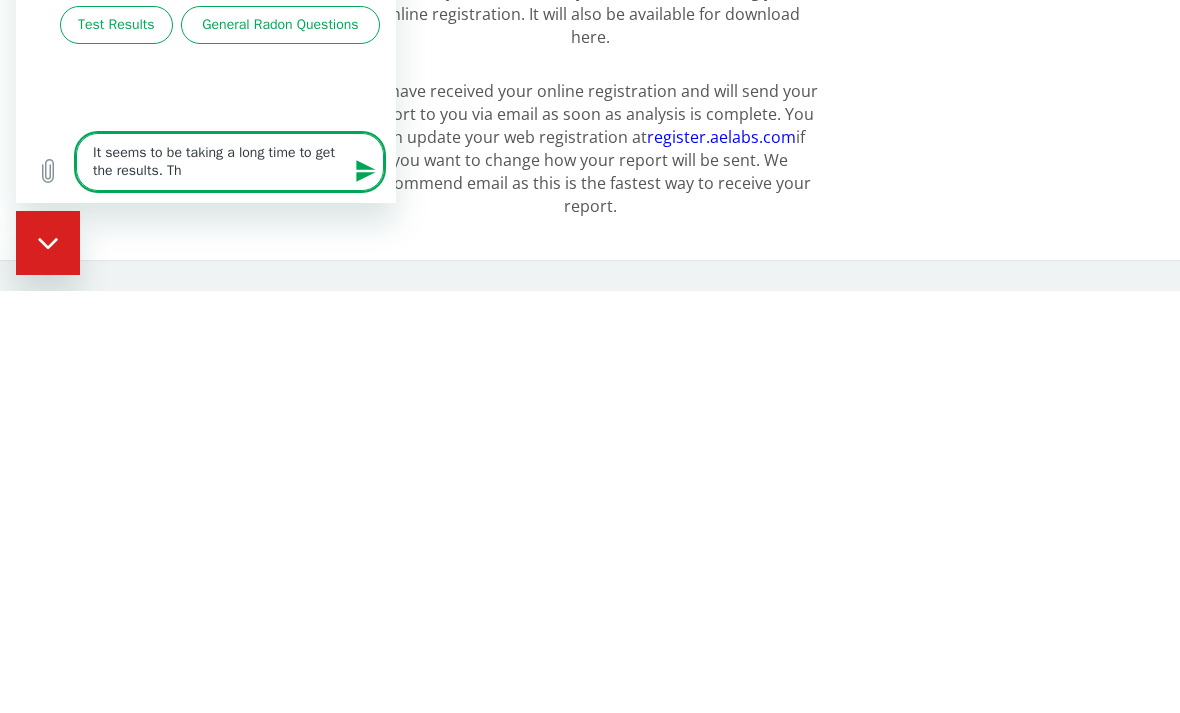 type on "It seems to be taking a long time to get the results. The" 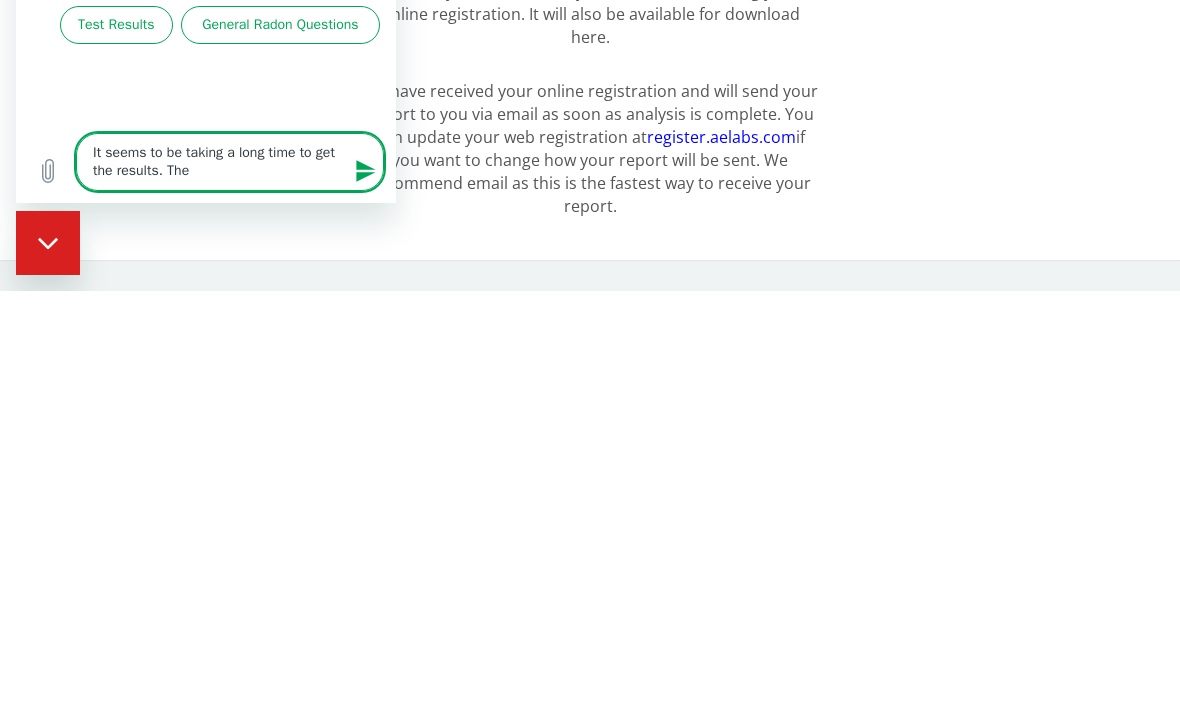 type on "It seems to be taking a long time to get the results. The" 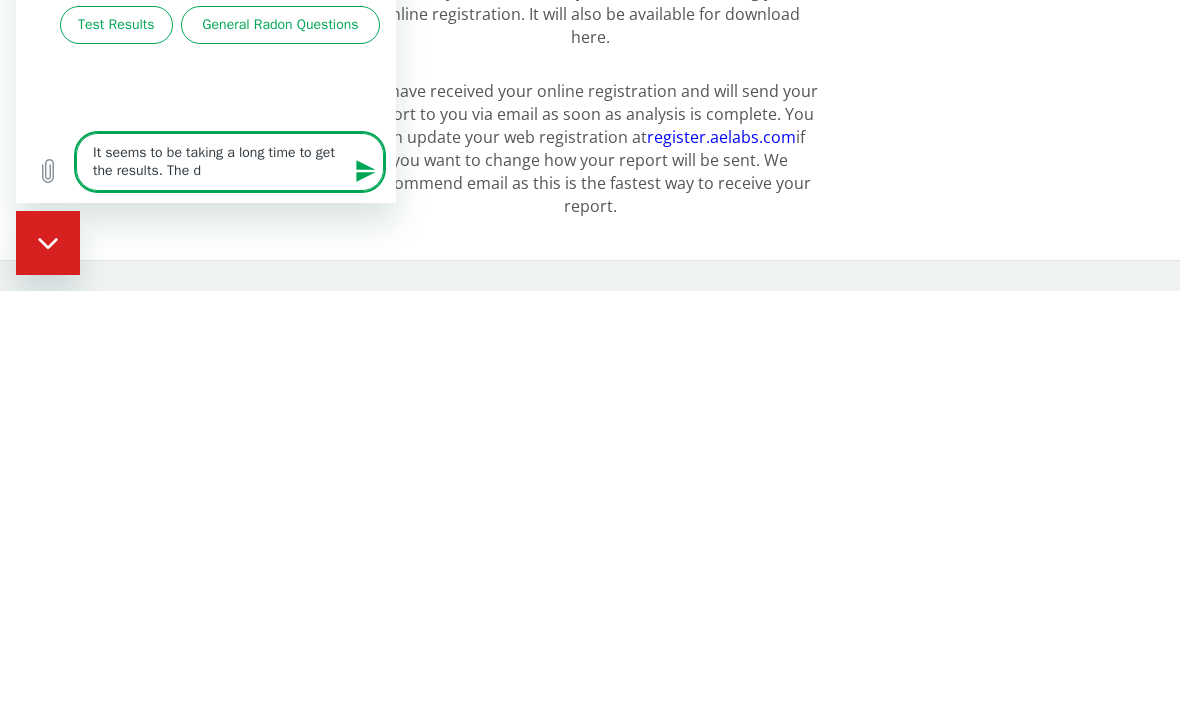 type on "It seems to be taking a long time to get the results. The di" 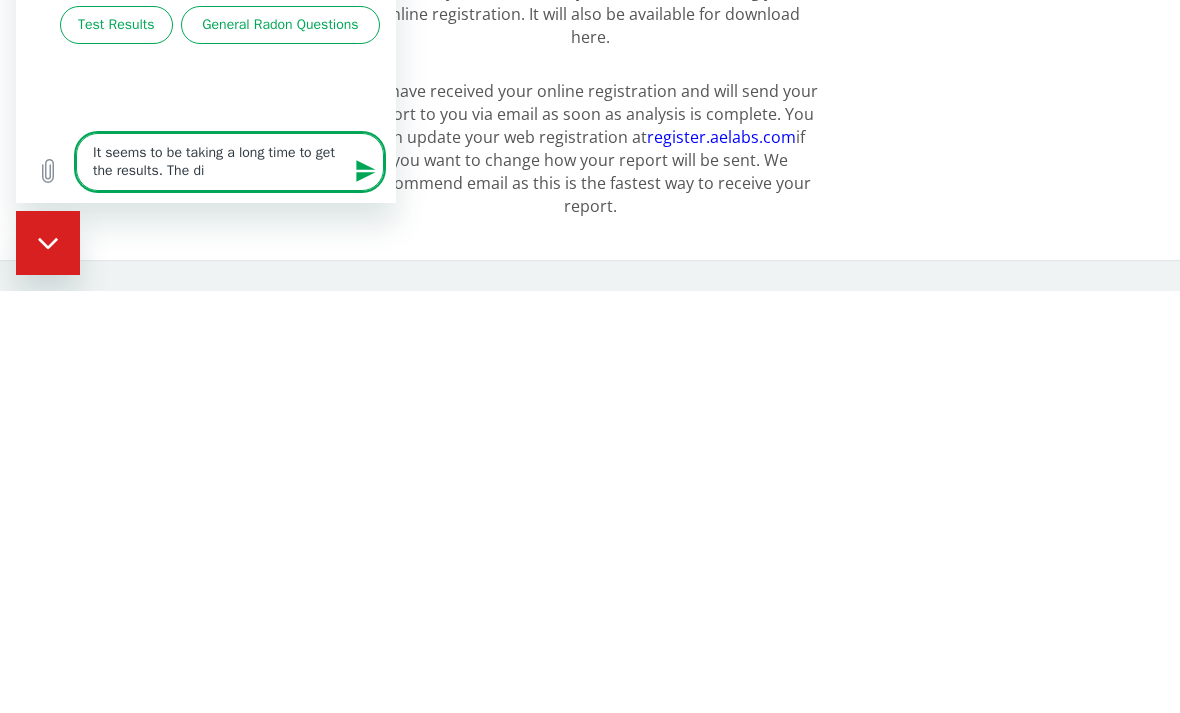 type on "x" 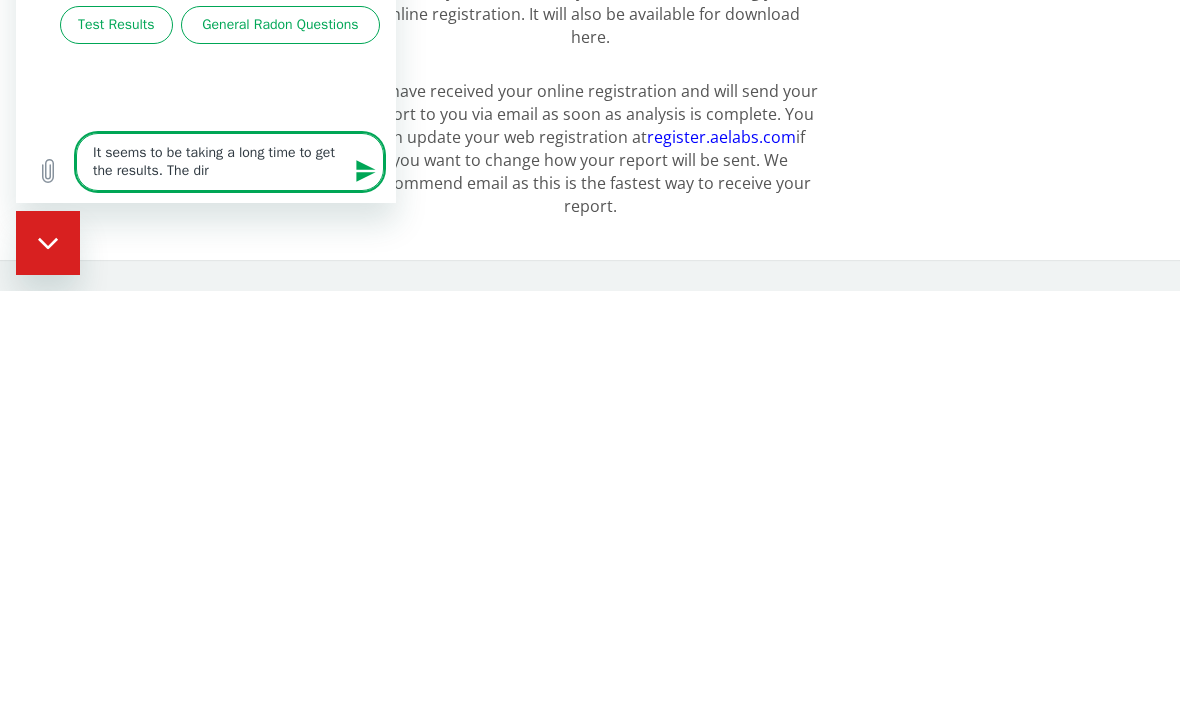 type on "x" 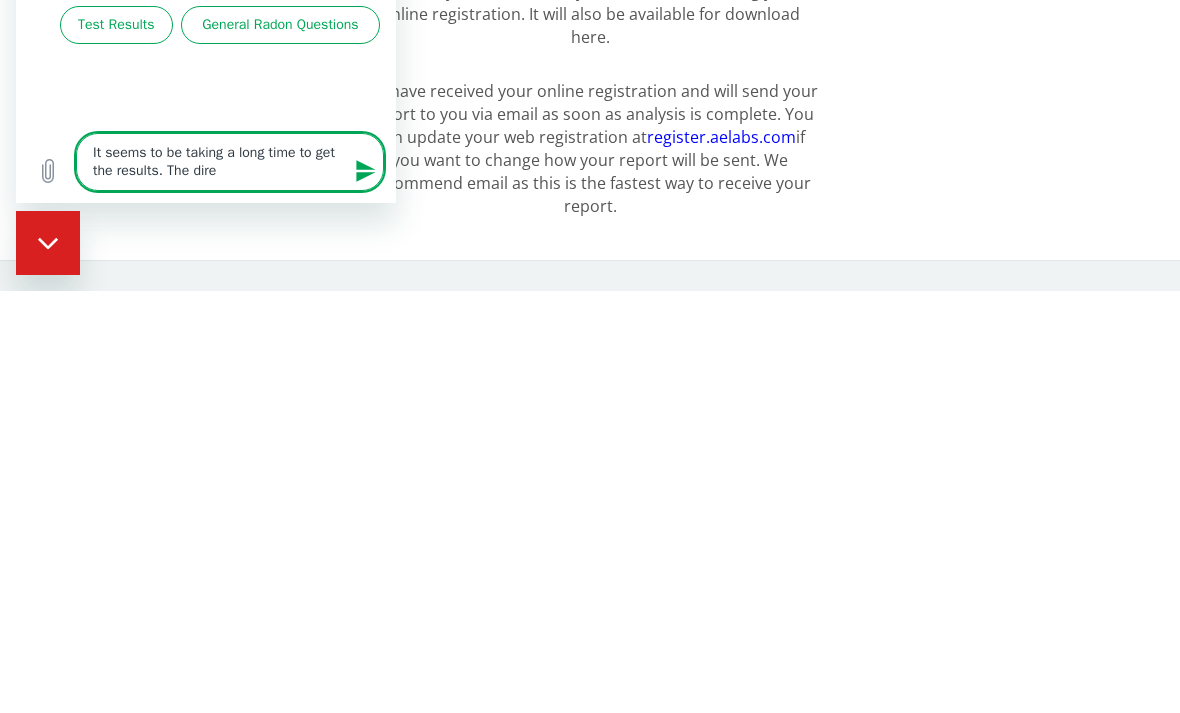 type on "It seems to be taking a long time to get the results. The direc" 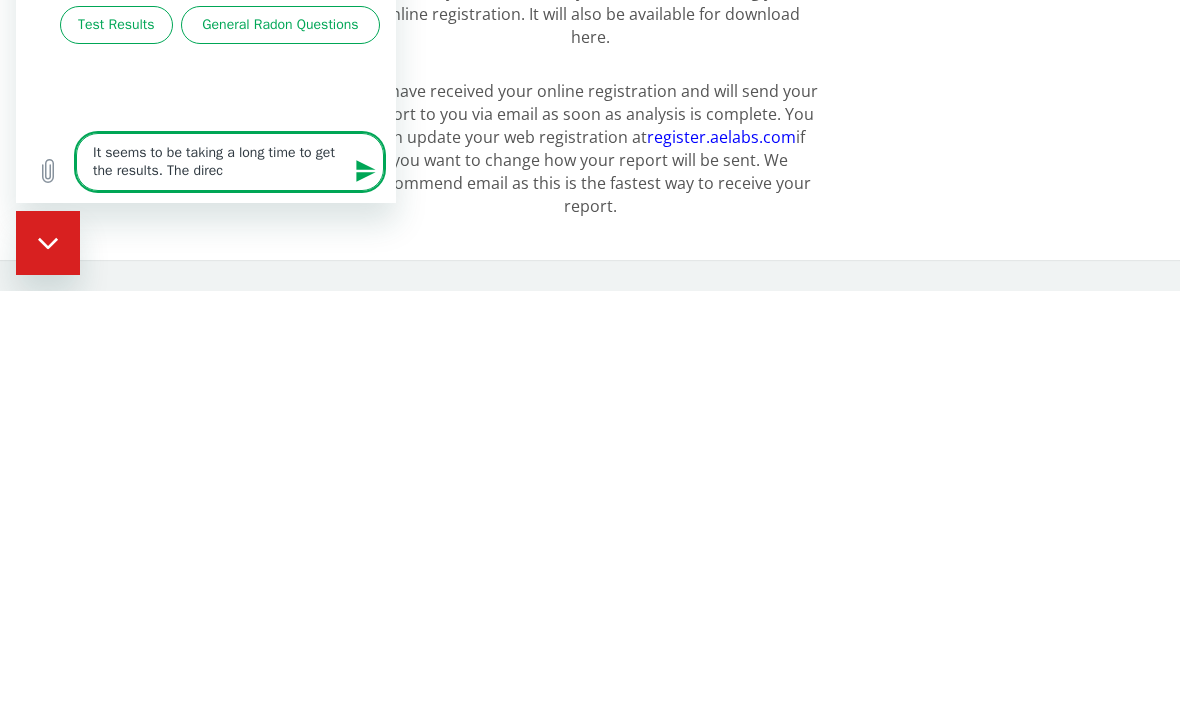 type on "x" 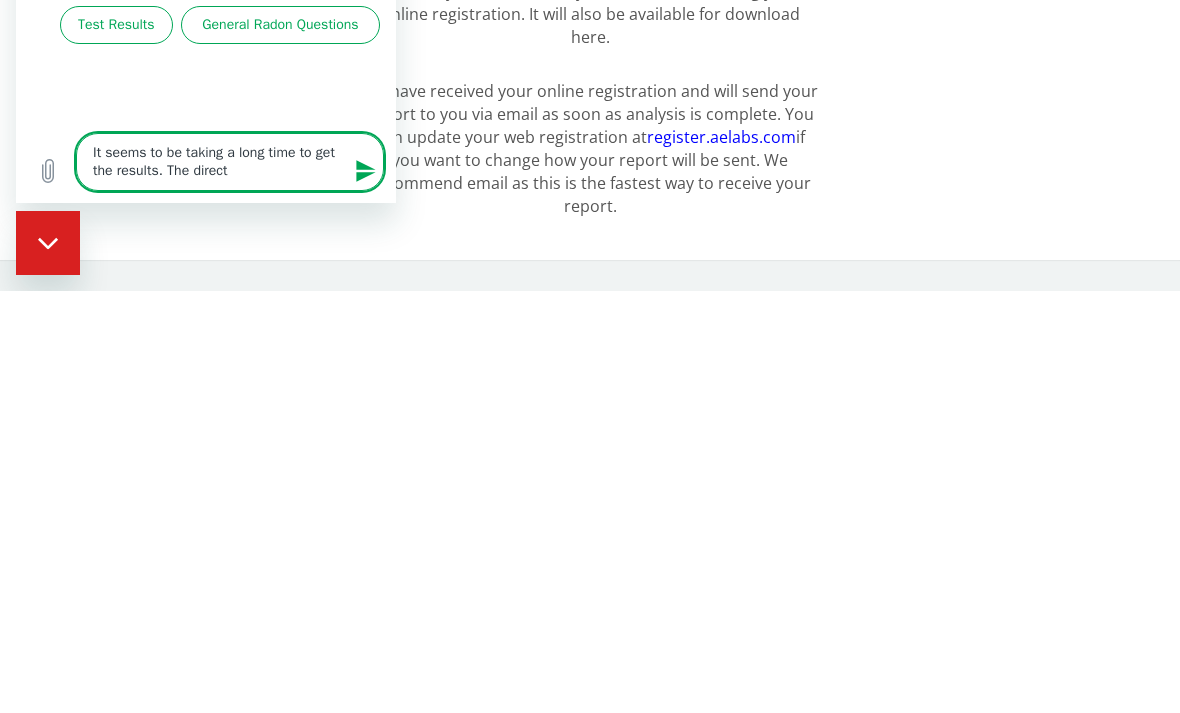 type on "It seems to be taking a long time to get the results. The directi" 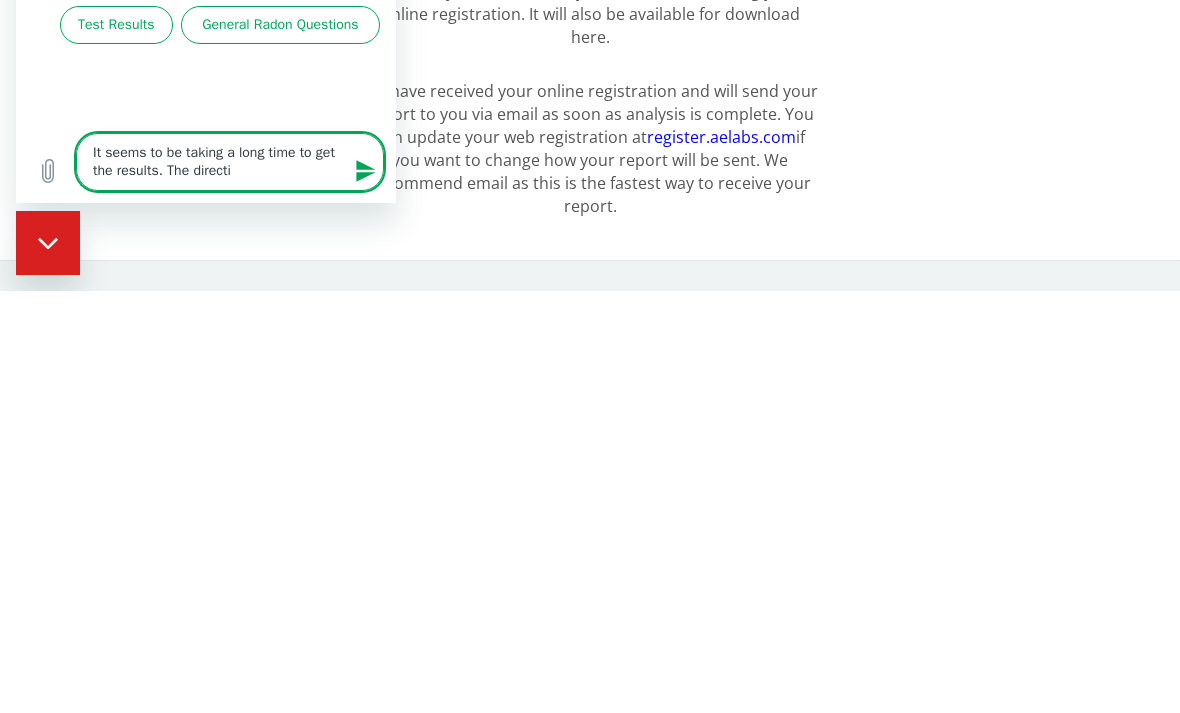 type on "It seems to be taking a long time to get the results. The directio" 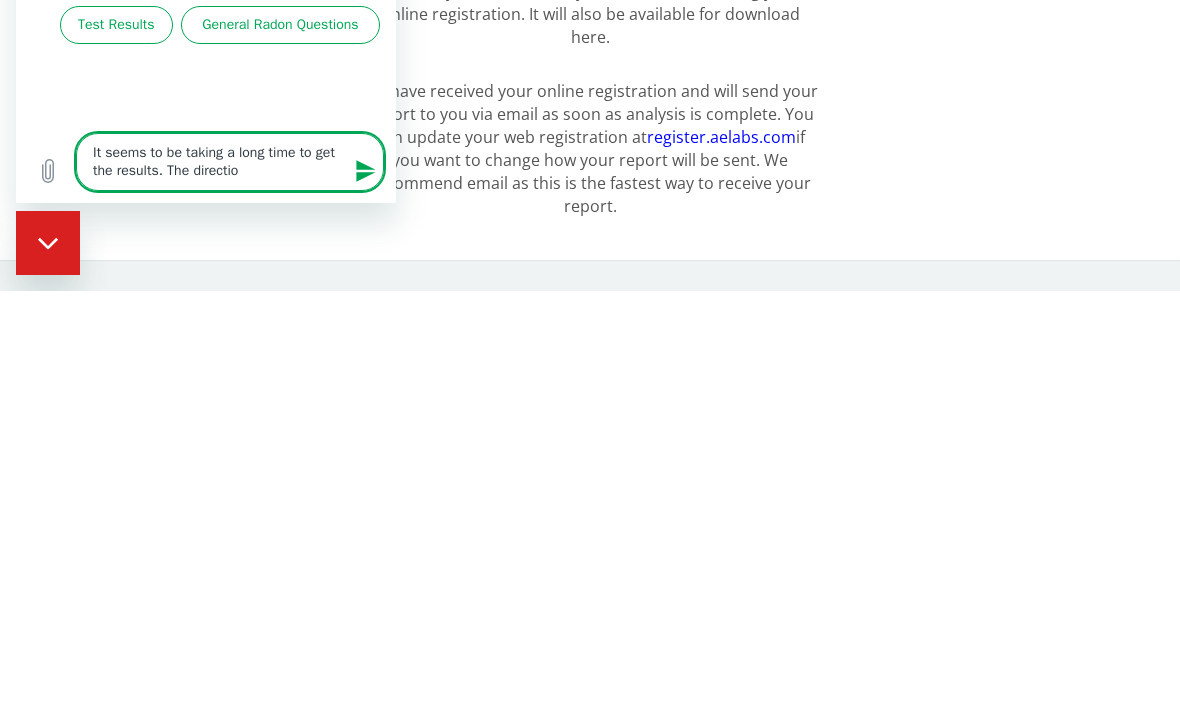 type on "x" 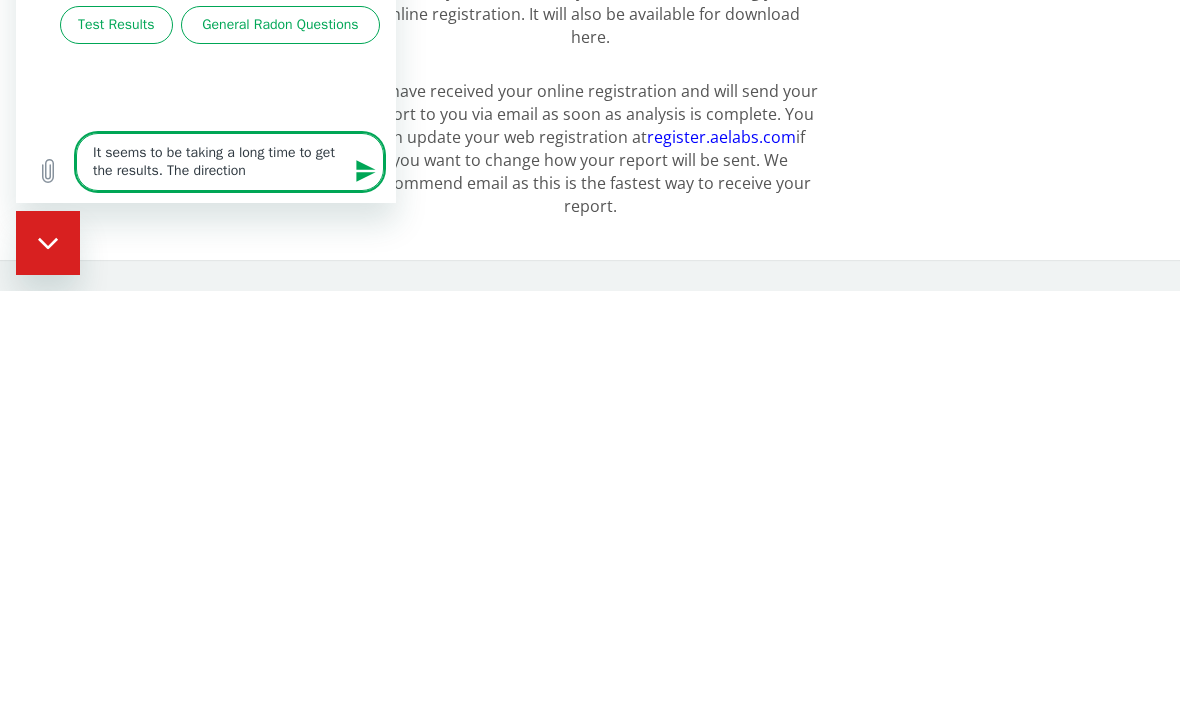 type on "x" 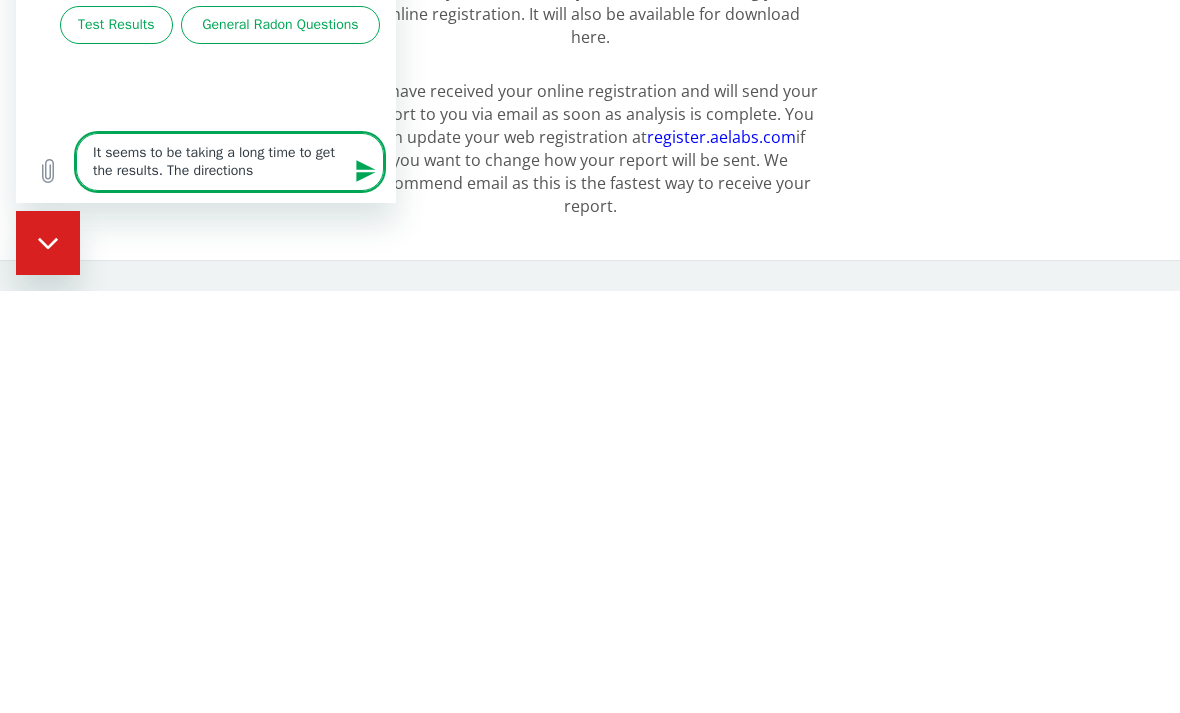 type on "It seems to be taking a long time to get the results. The directions" 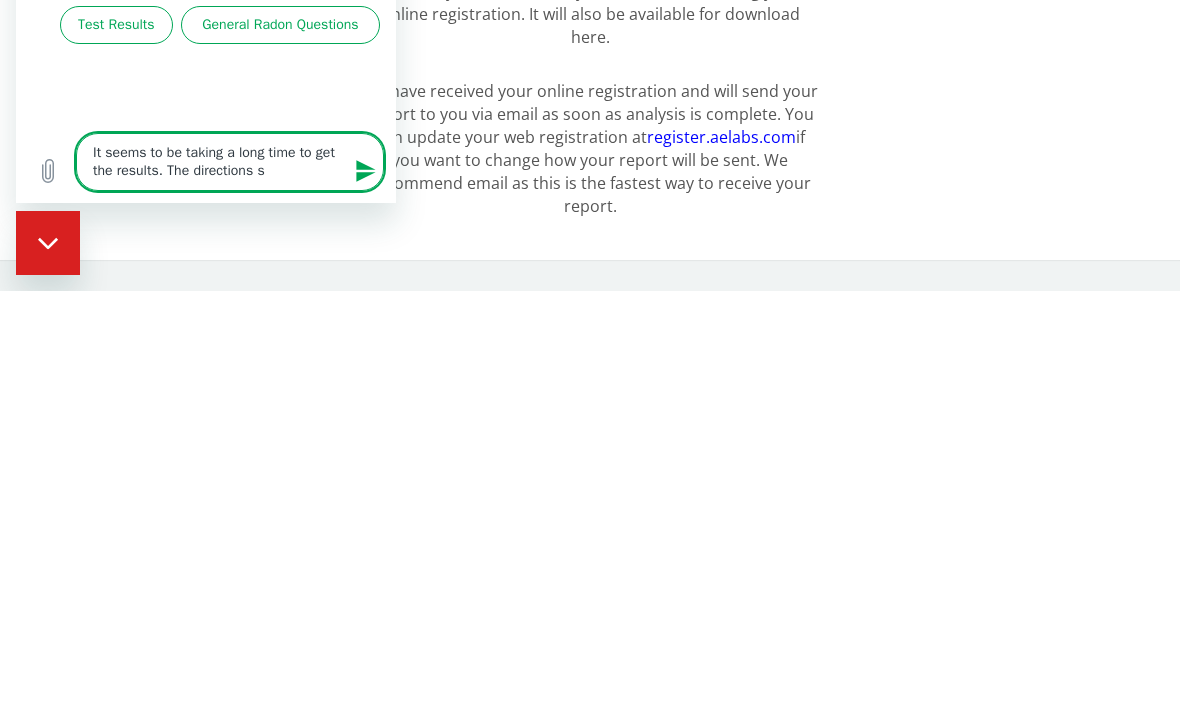 type on "It seems to be taking a long time to get the results. The directions sa" 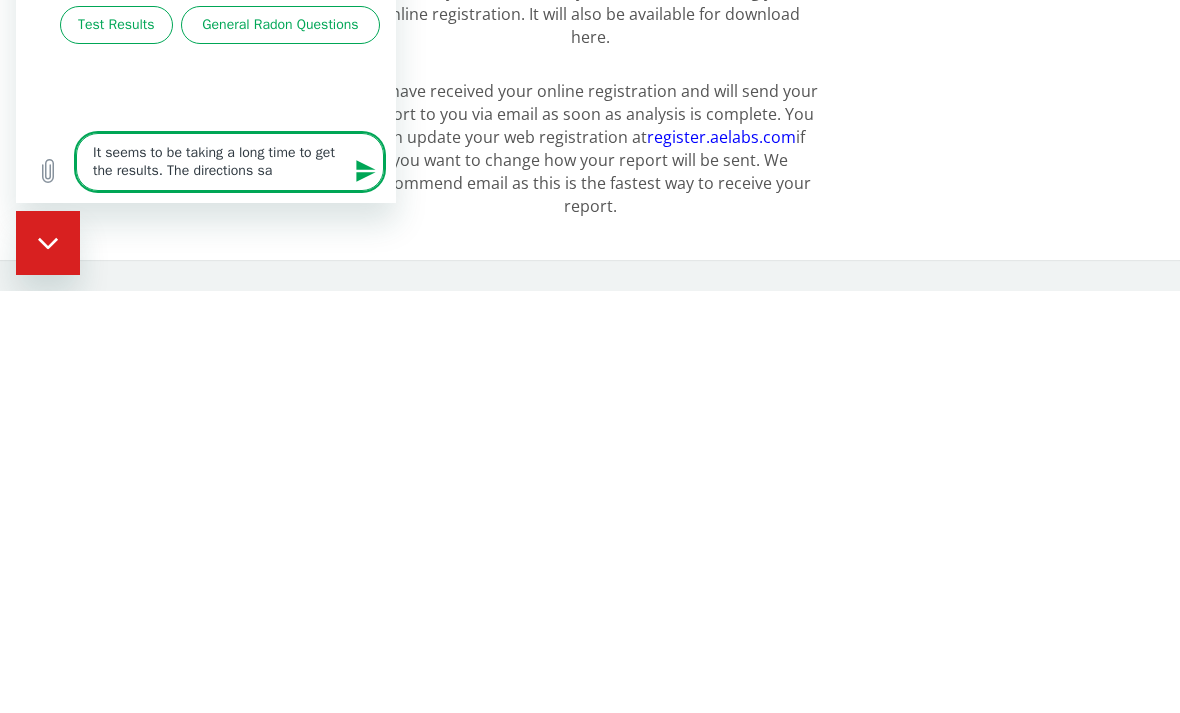 type on "x" 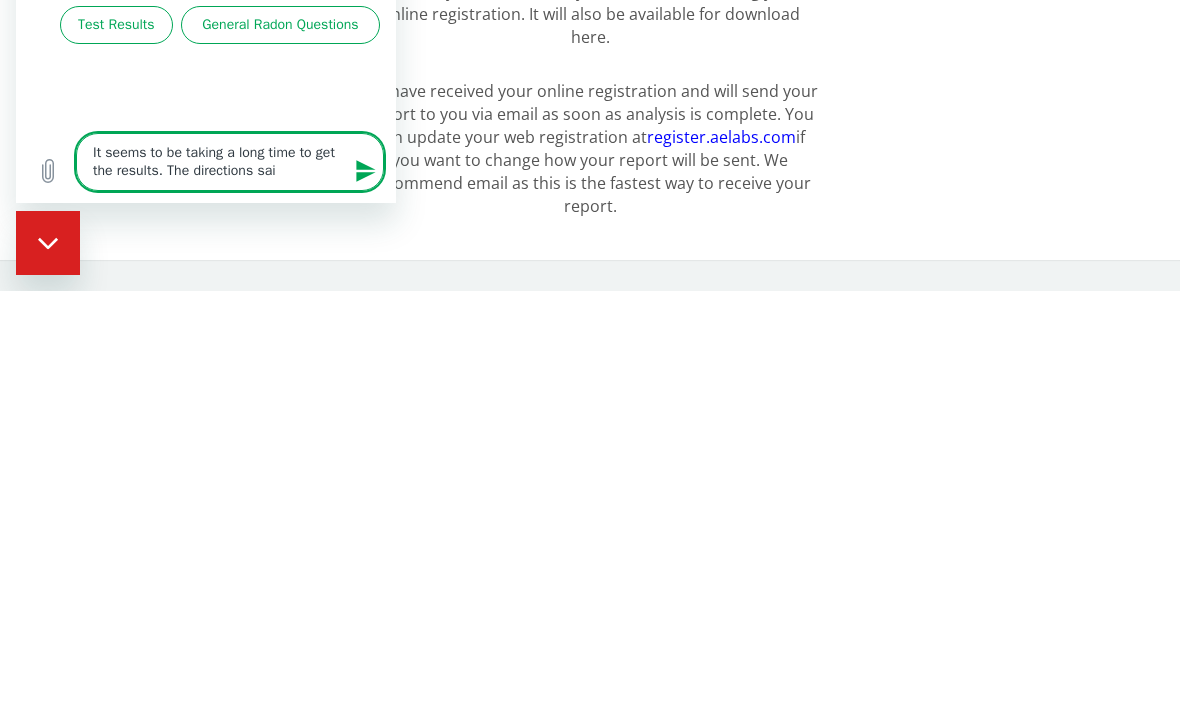 type on "x" 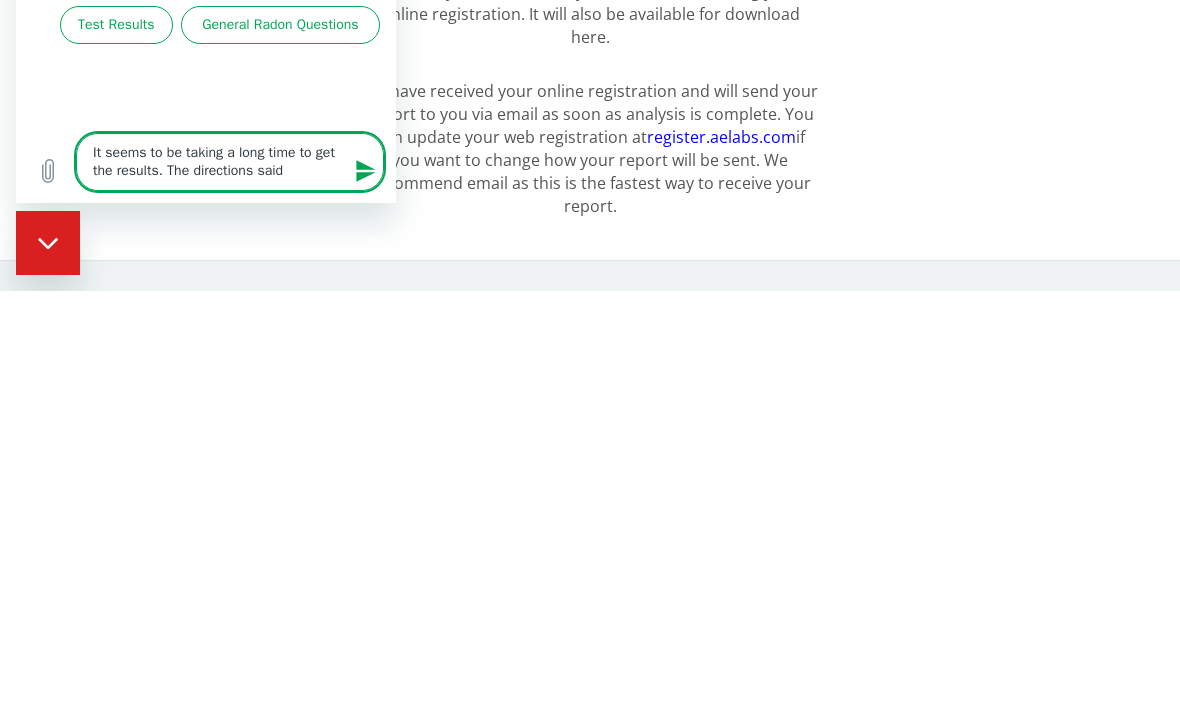 type on "x" 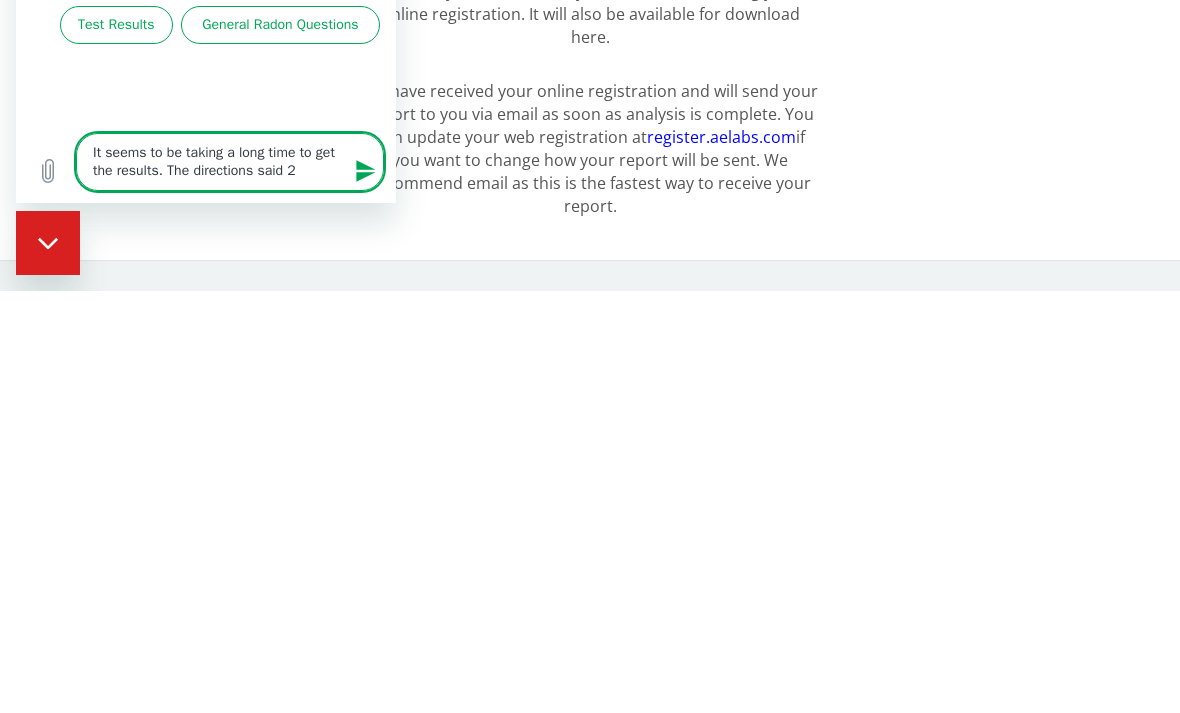 type on "x" 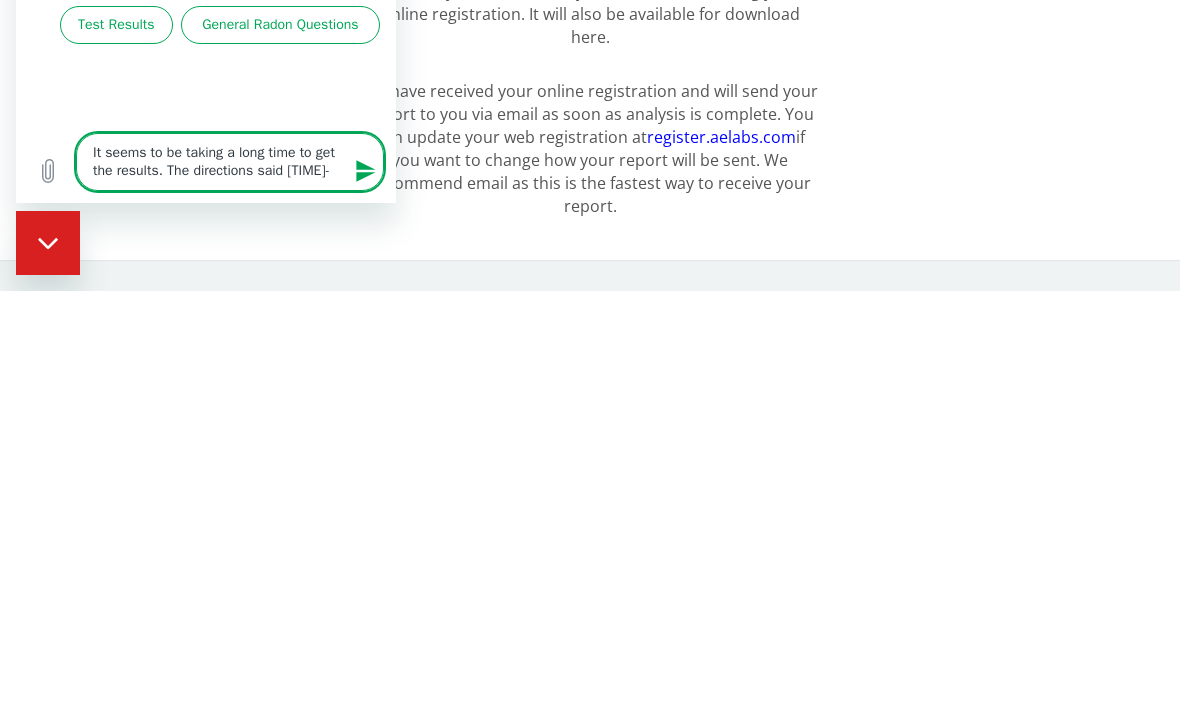 type on "x" 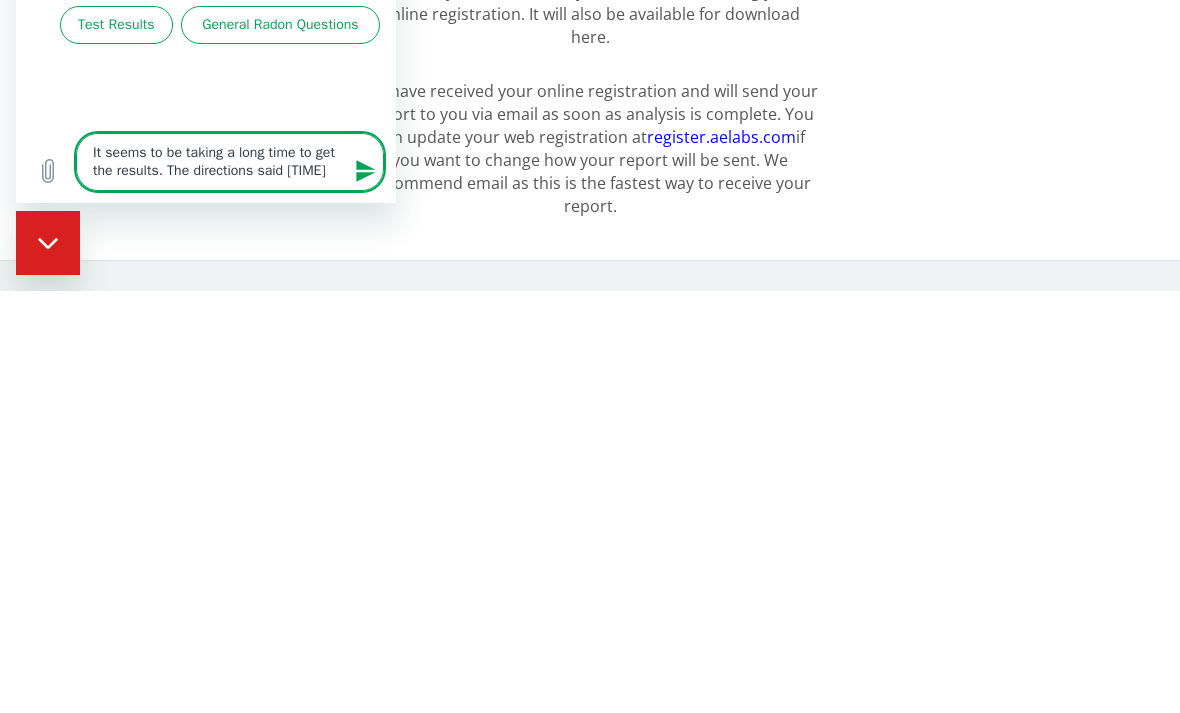 type on "x" 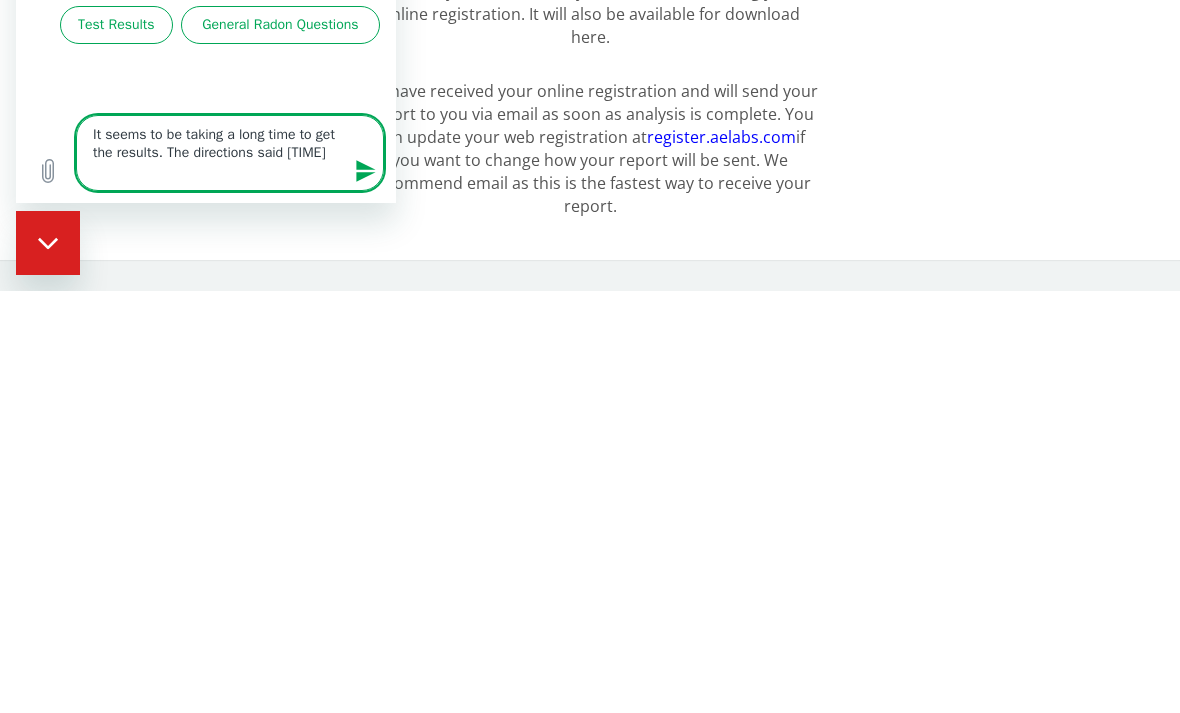 type on "It seems to be taking a long time to get the results. The directions said [TIME]" 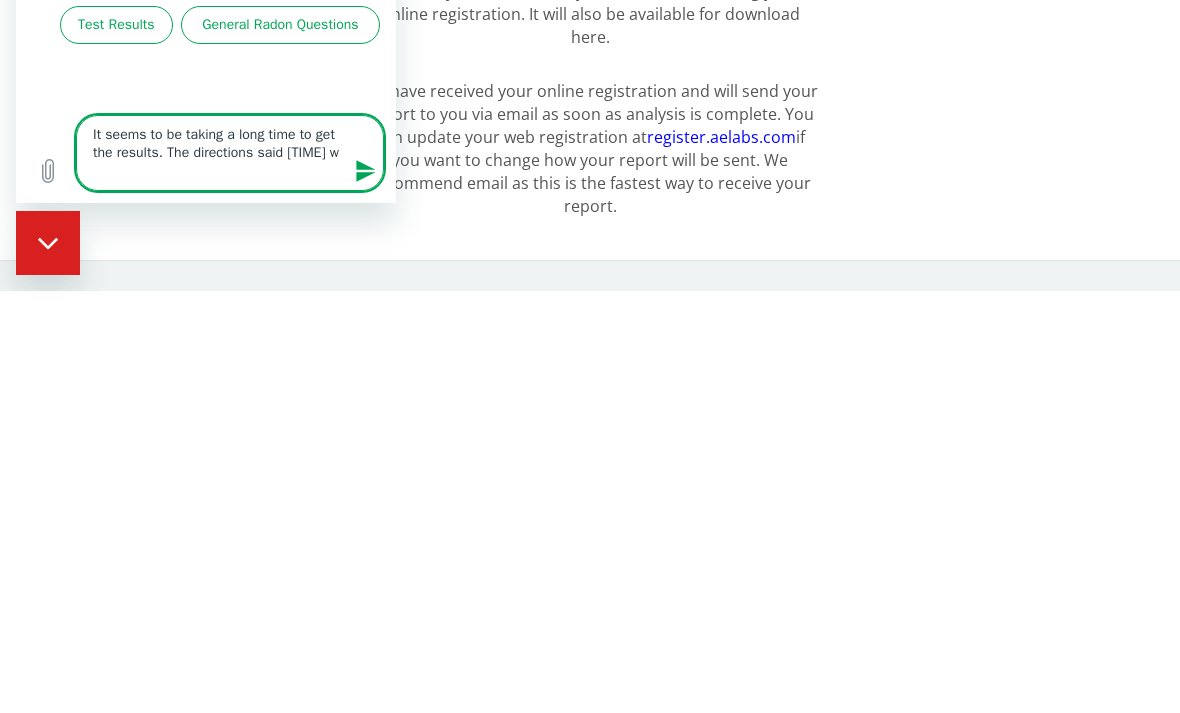 type on "x" 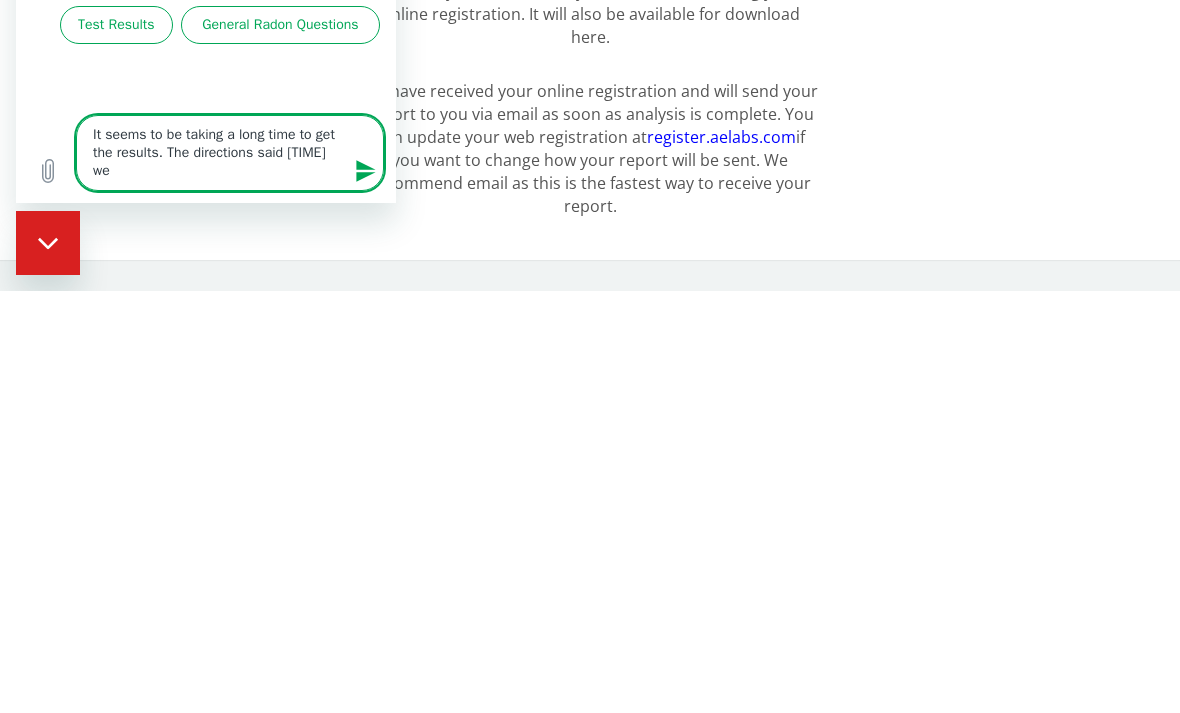 type on "It seems to be taking a long time to get the results. The directions said [TIME] wee" 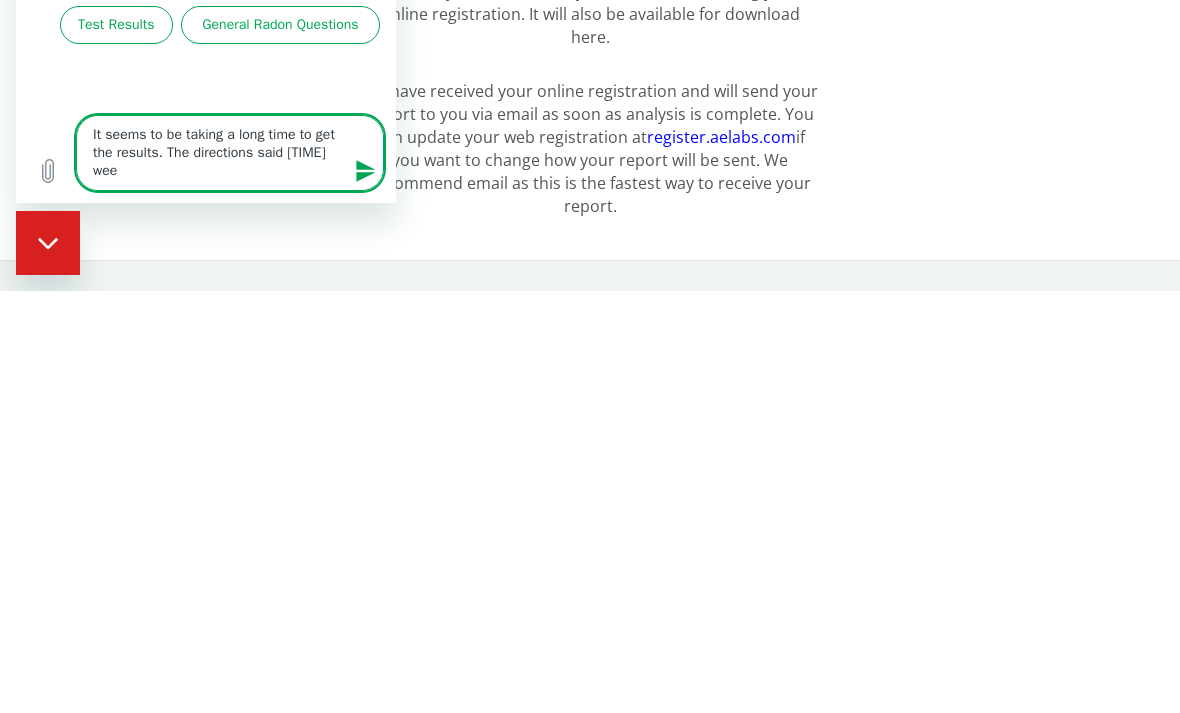 type on "x" 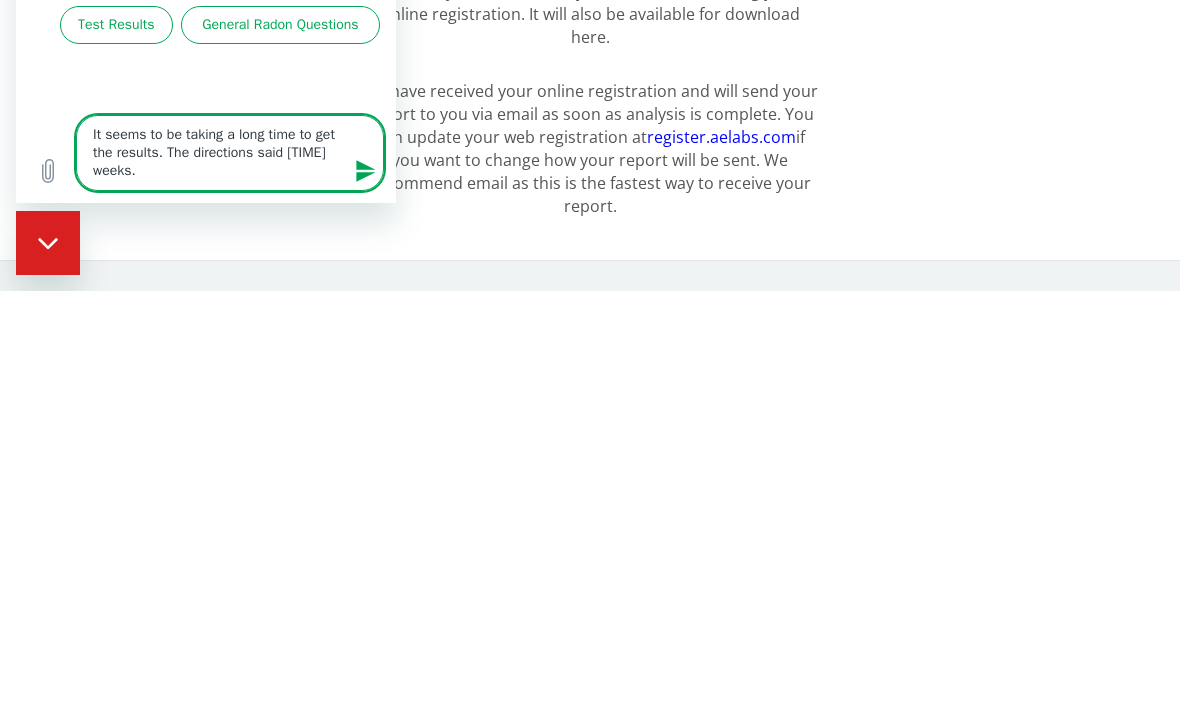 type on "It seems to be taking a long time to get the results. The directions said [TIME] weeks." 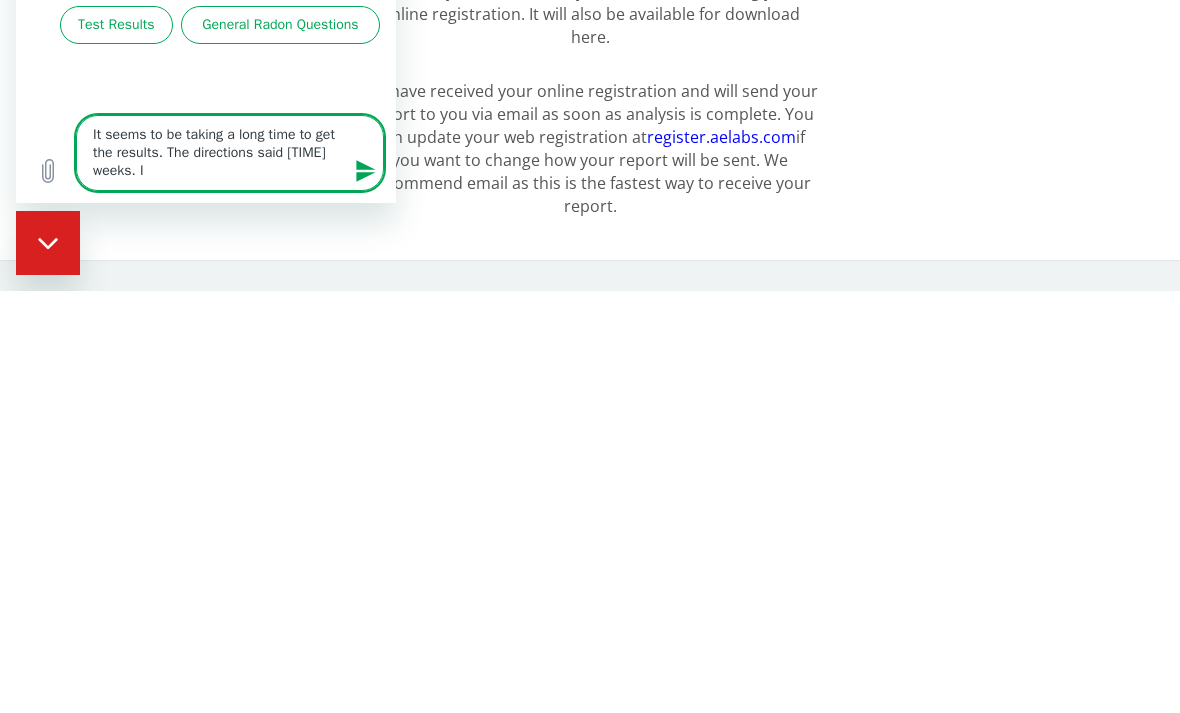 type on "x" 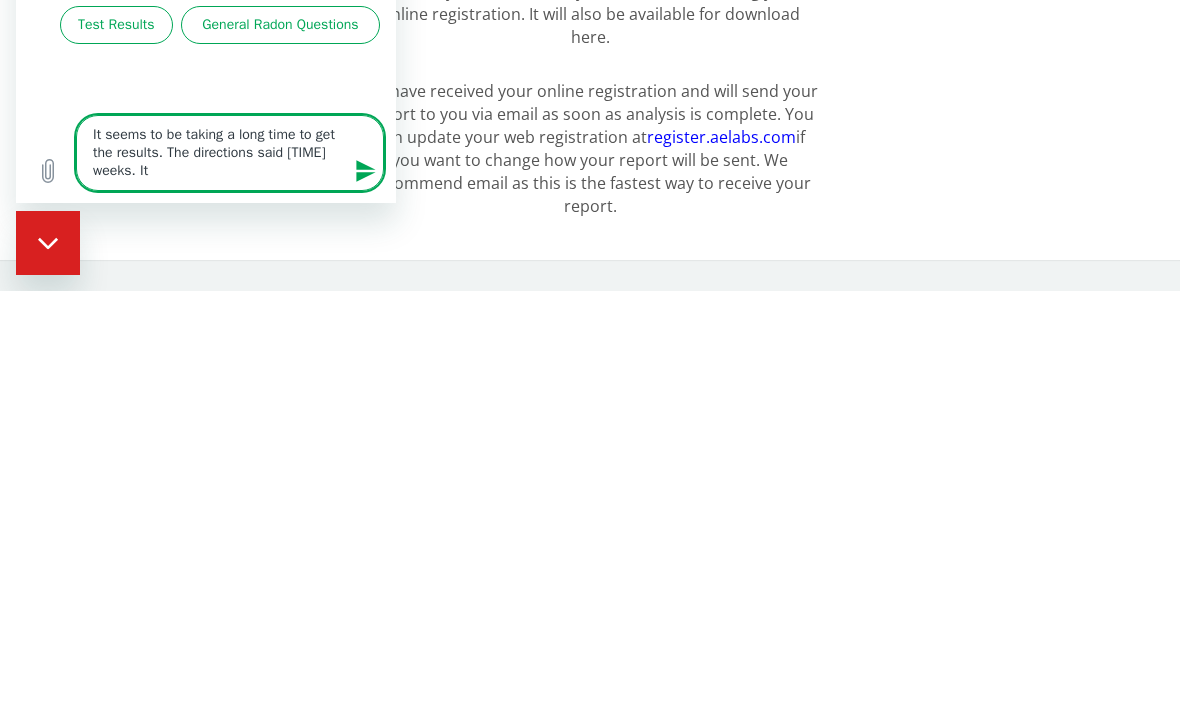 type on "It seems to be taking a long time to get the results. The directions said [TIME] weeks. It" 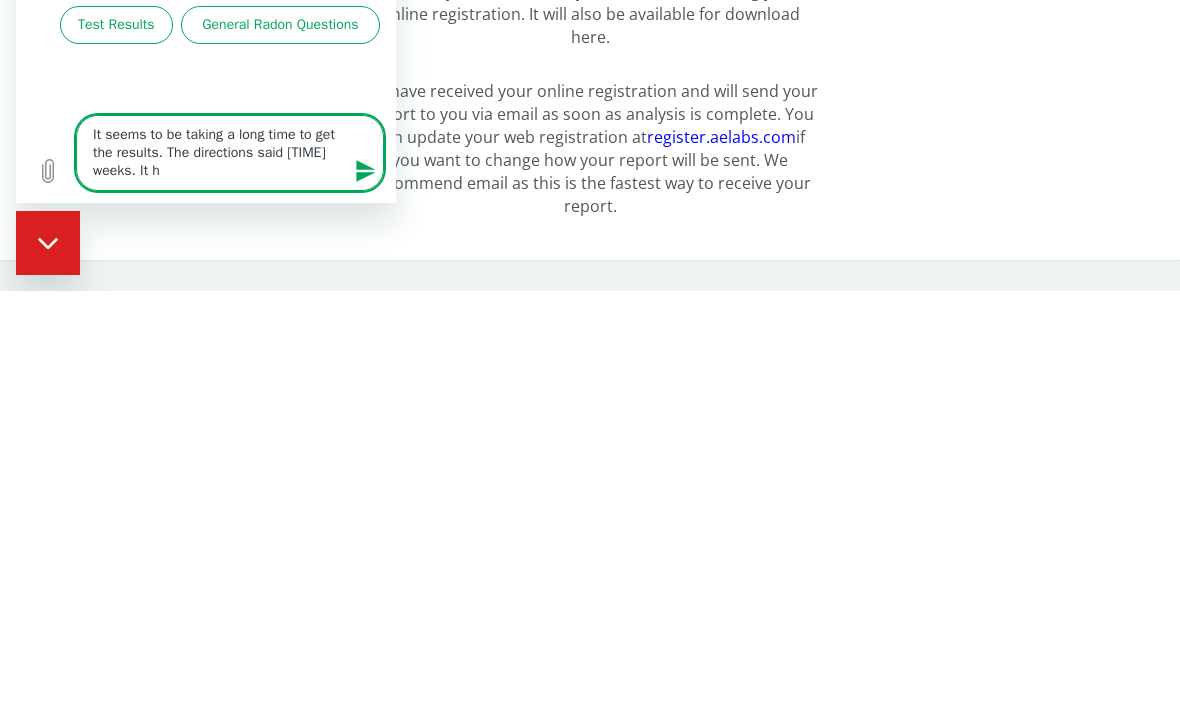 type on "It seems to be taking a long time to get the results. The directions said [TIME] weeks. It ha" 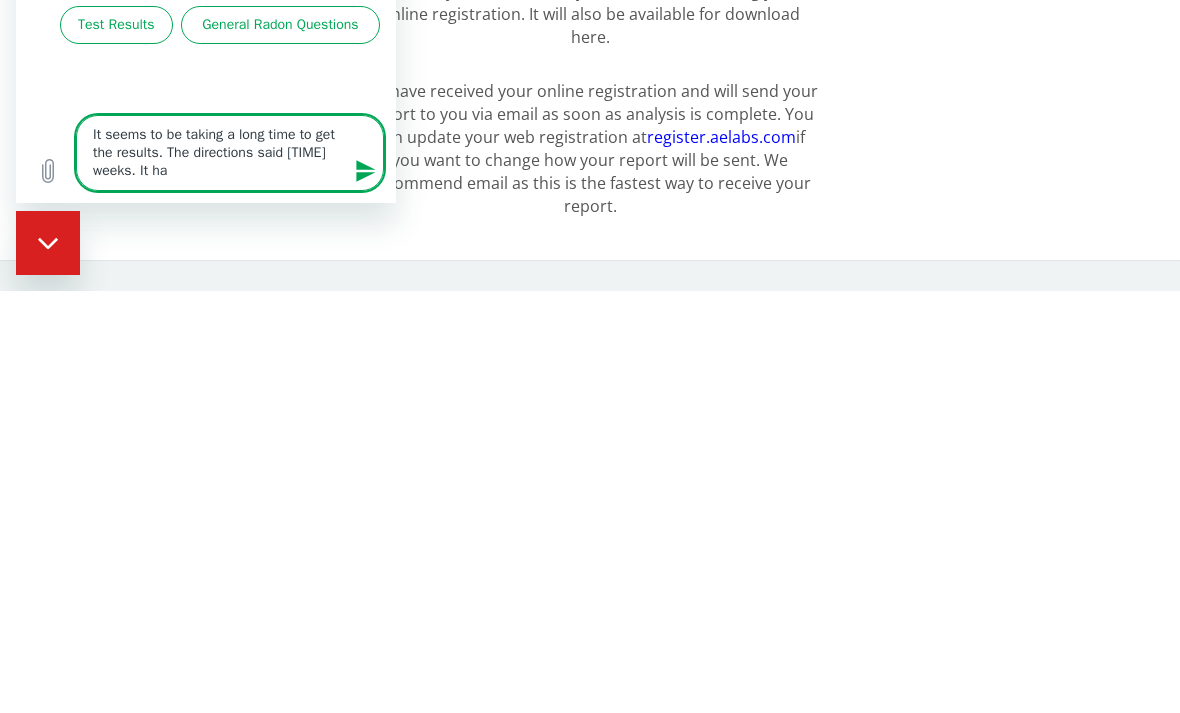 type on "x" 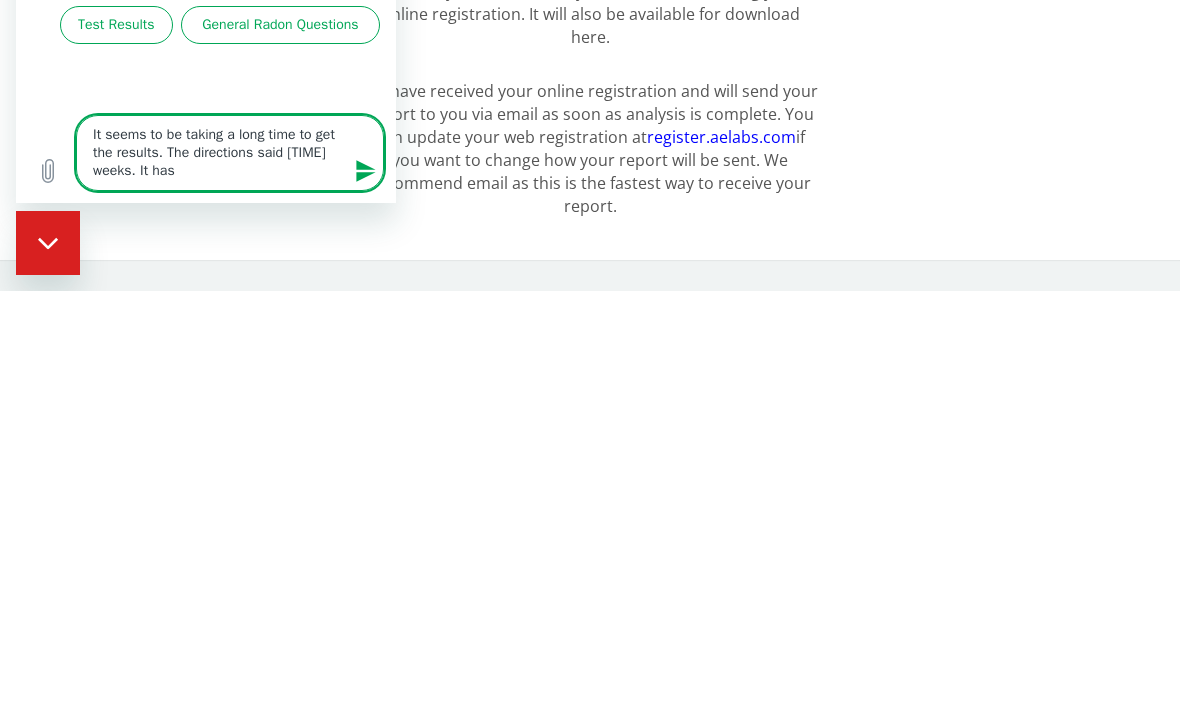 type on "It seems to be taking a long time to get the results. The directions said [TIME] weeks. It has" 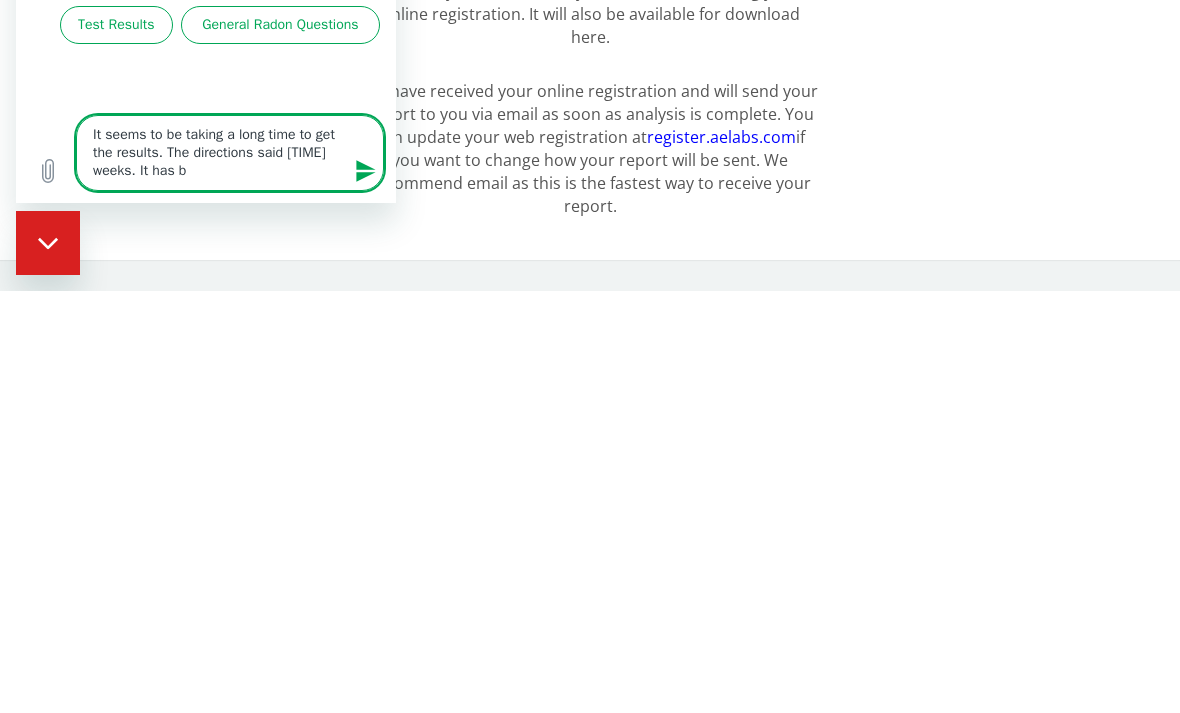 type on "x" 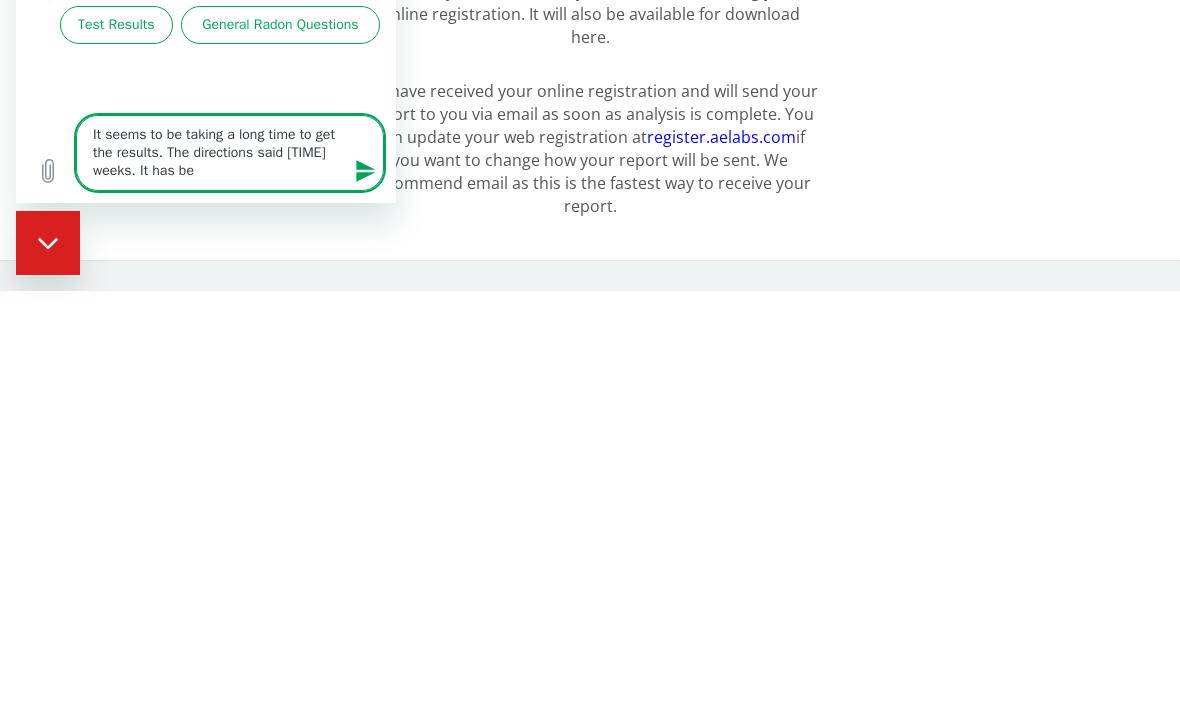type on "x" 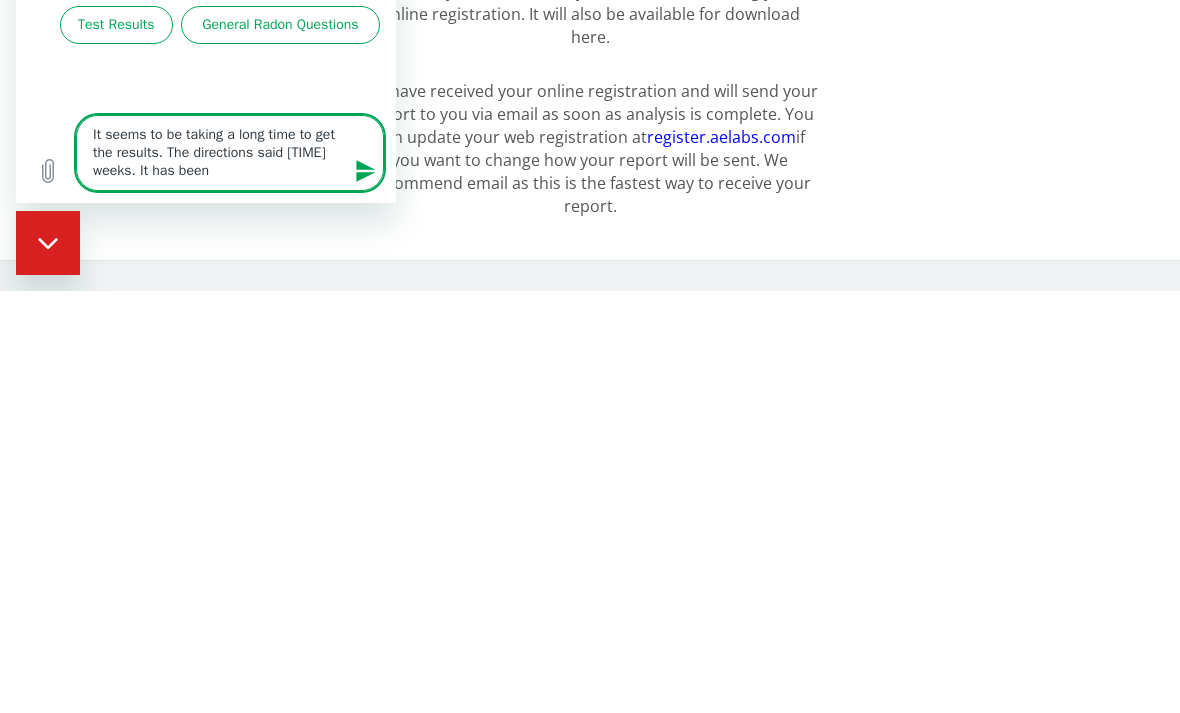 type on "It seems to be taking a long time to get the results. The directions said [TIME] weeks. It has been" 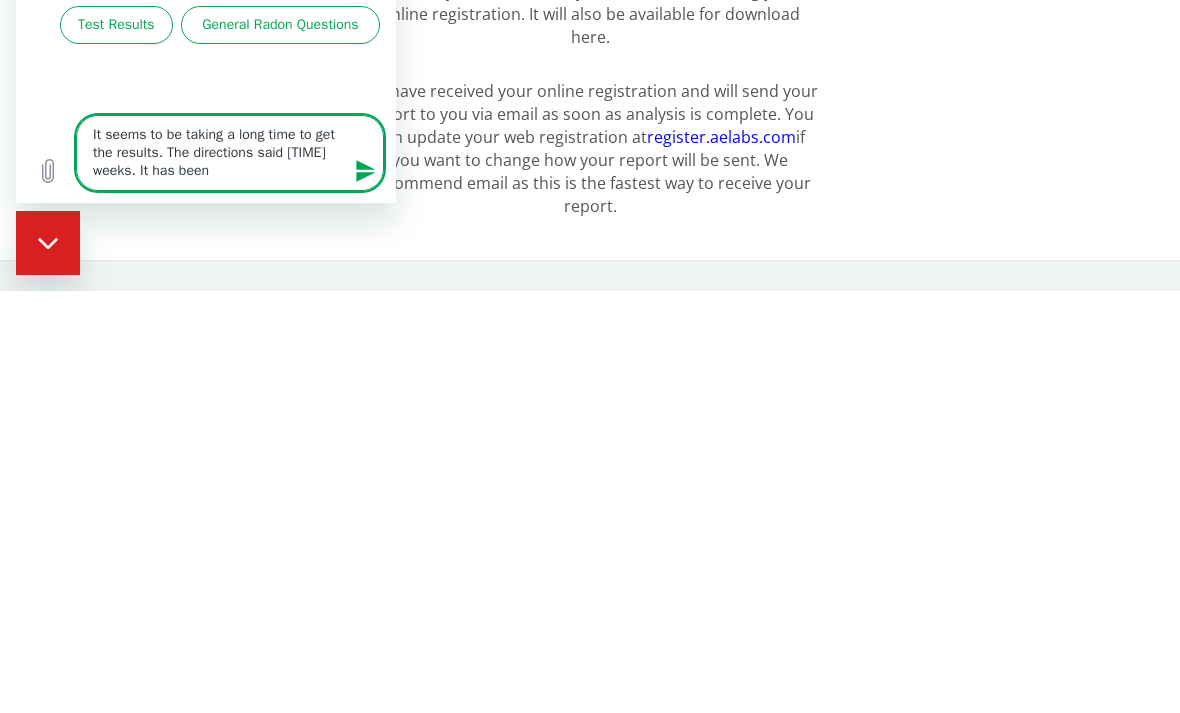 type on "It seems to be taking a long time to get the results. The directions said [TIME] weeks. It has been 5" 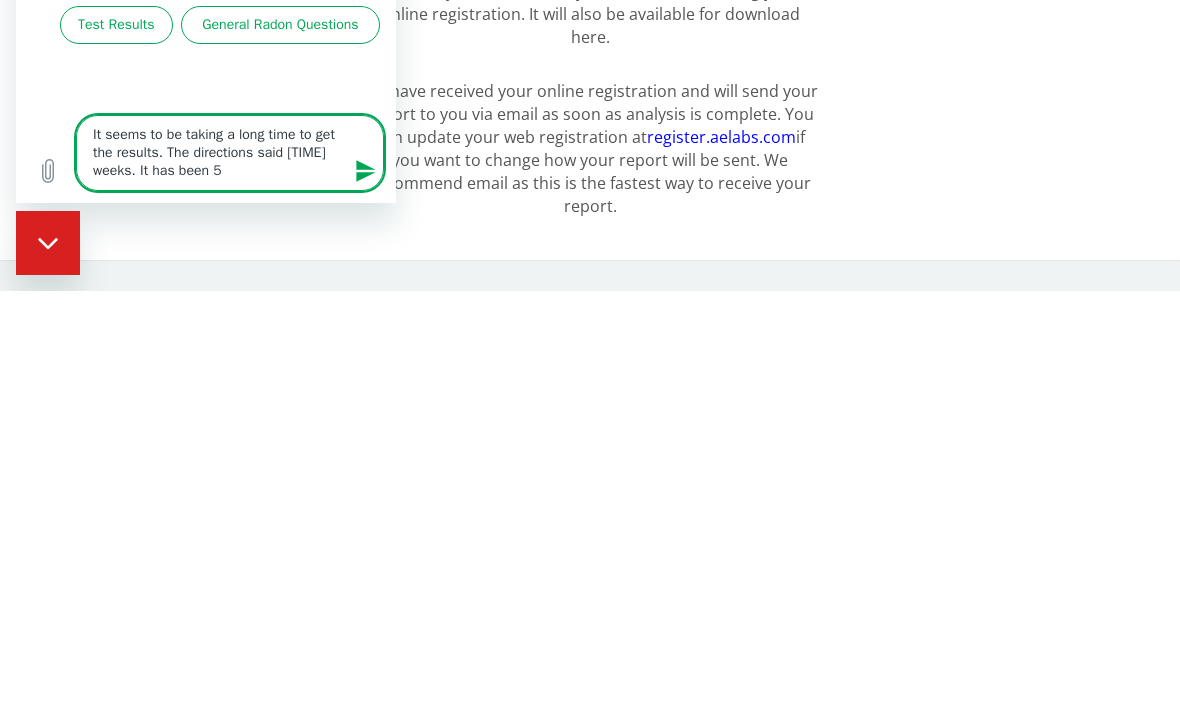 type on "x" 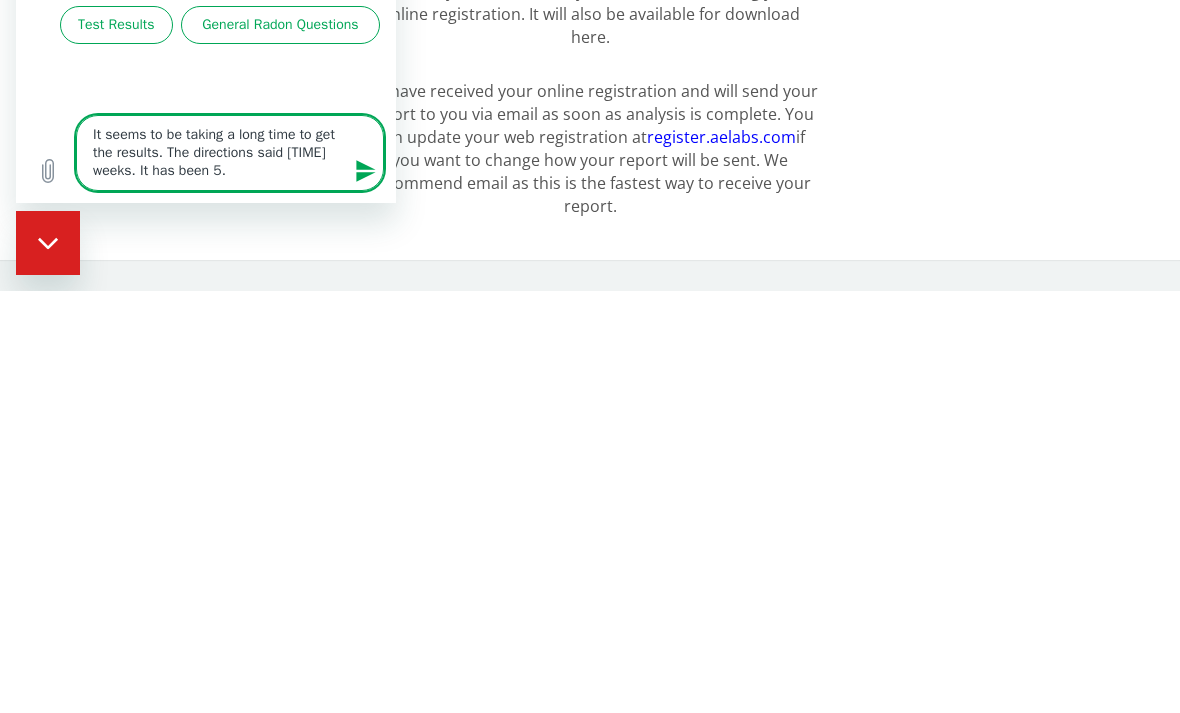 type on "It seems to be taking a long time to get the results. The directions said [TIME] weeks. It has been 5." 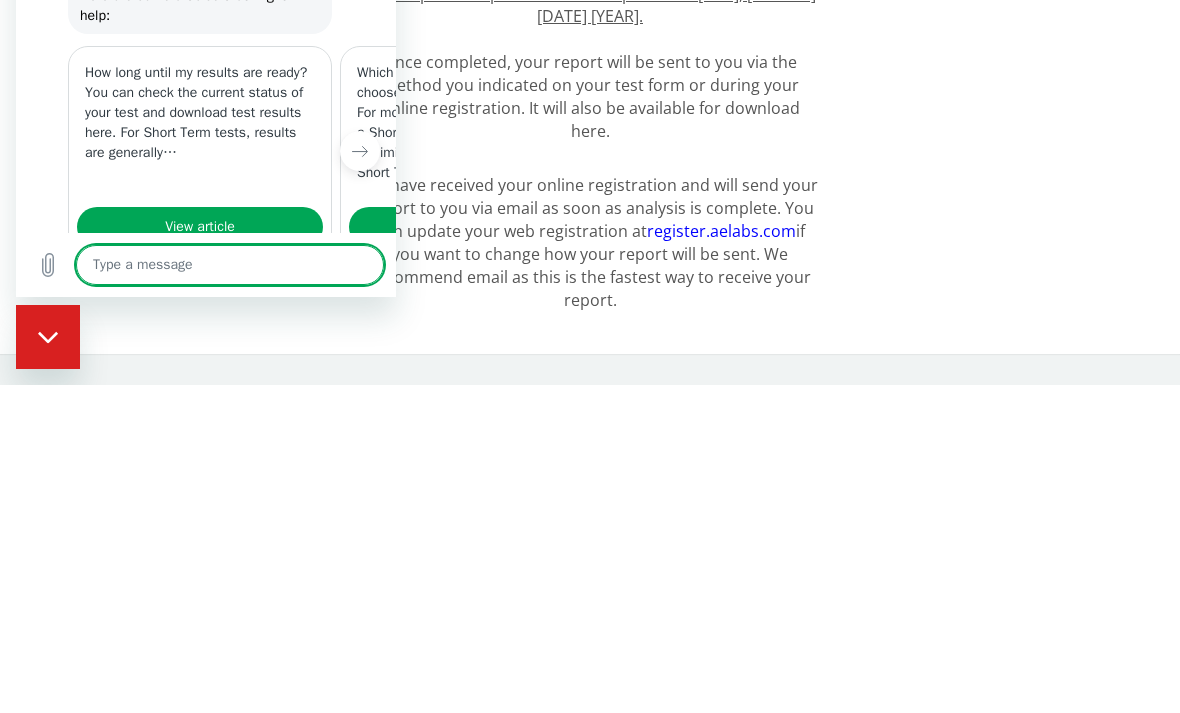 type on "x" 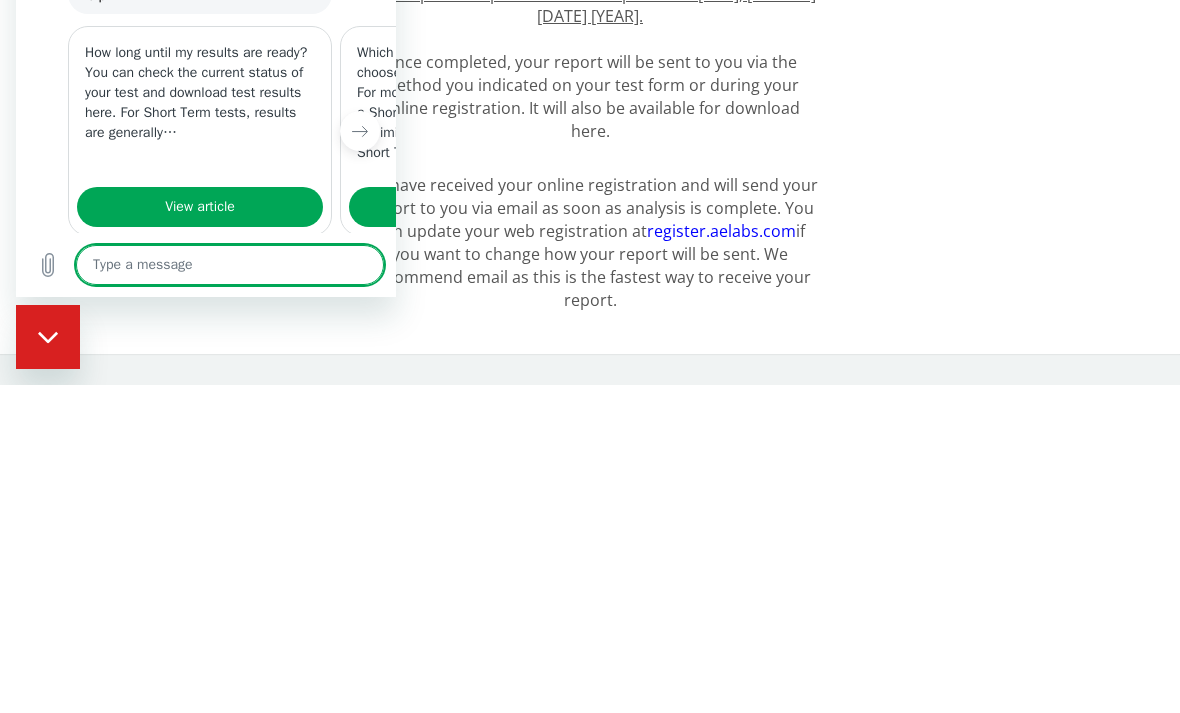 scroll, scrollTop: 96, scrollLeft: 0, axis: vertical 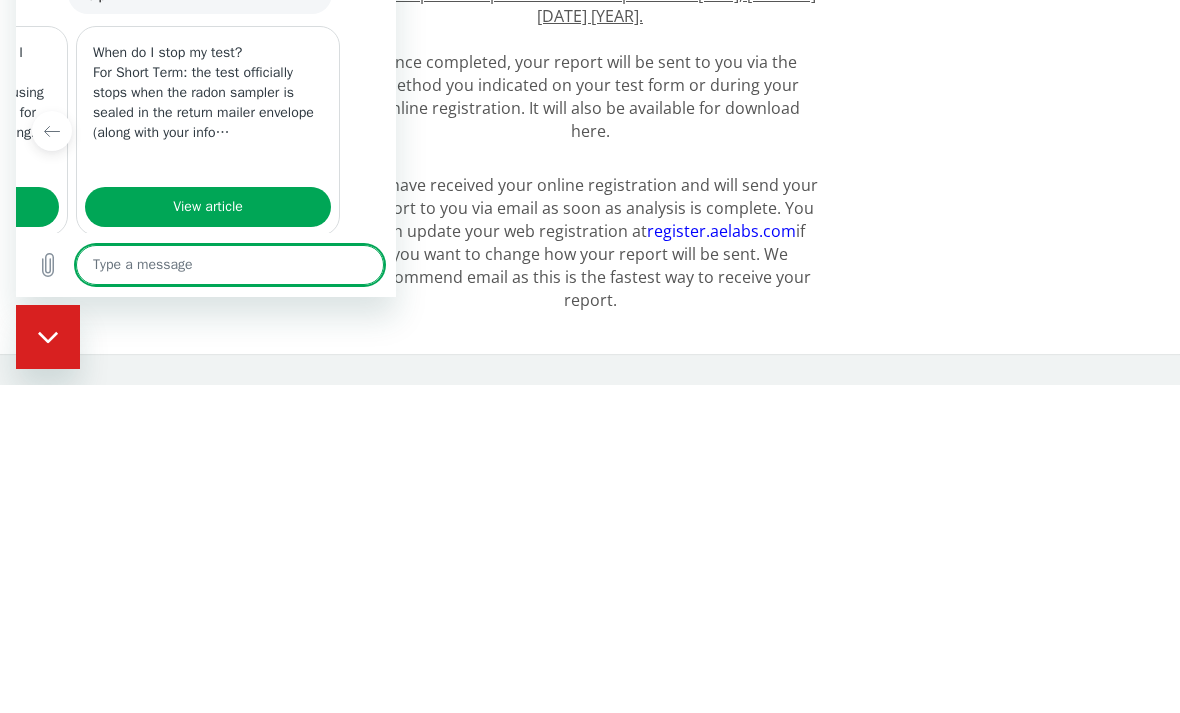 click at bounding box center [230, 265] 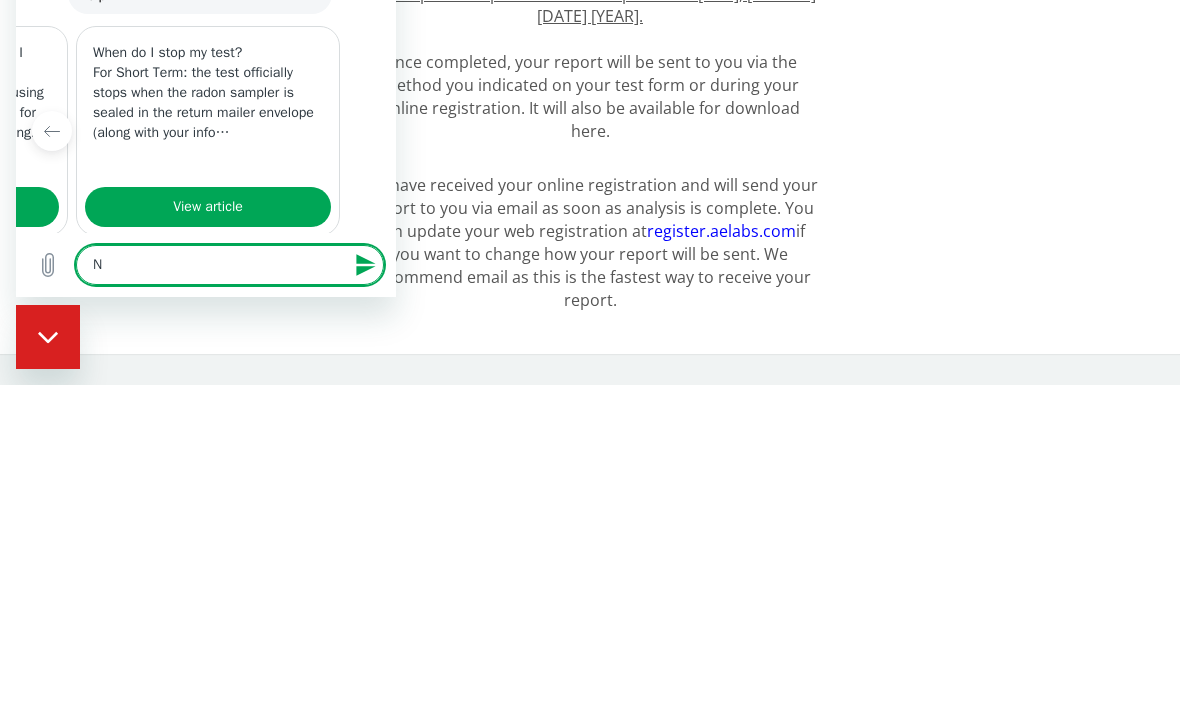 type on "No" 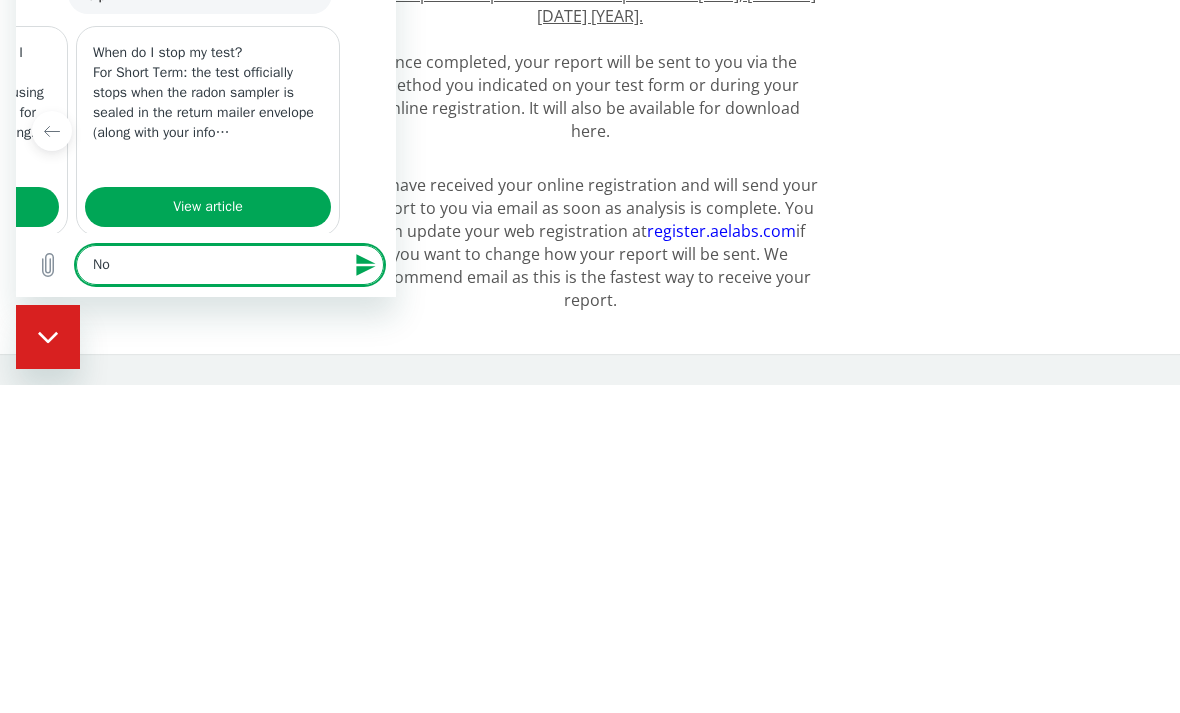 type on "No" 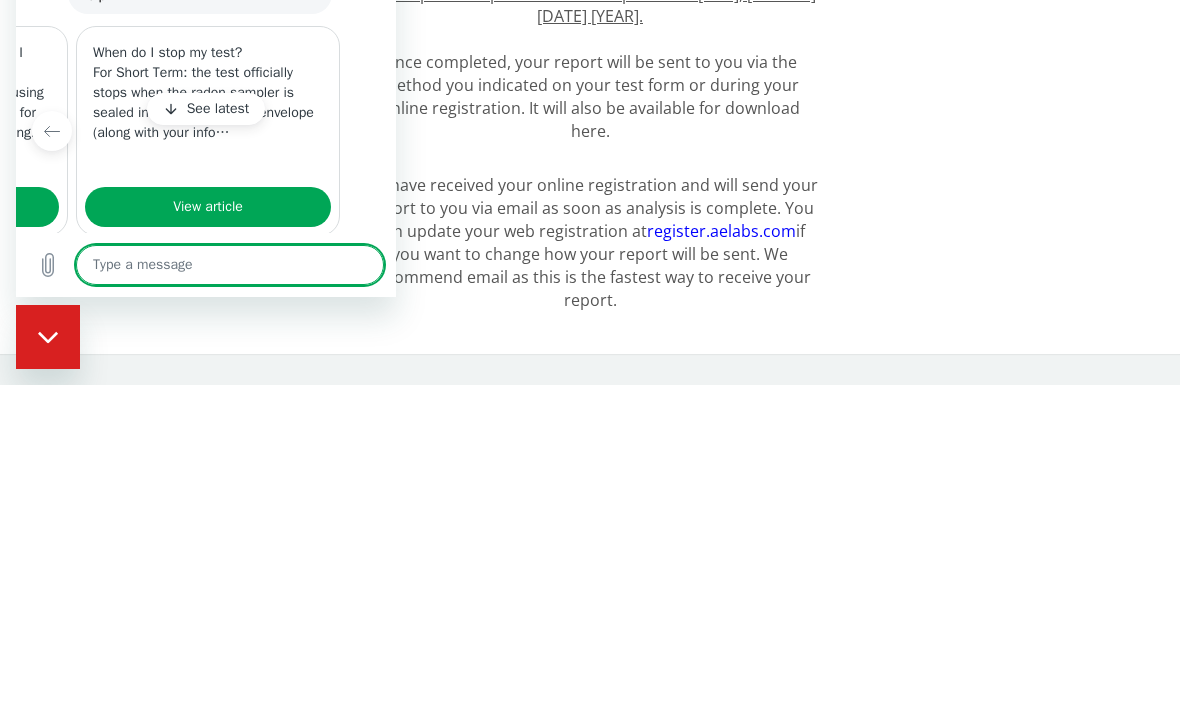 click on "View article" at bounding box center [208, 207] 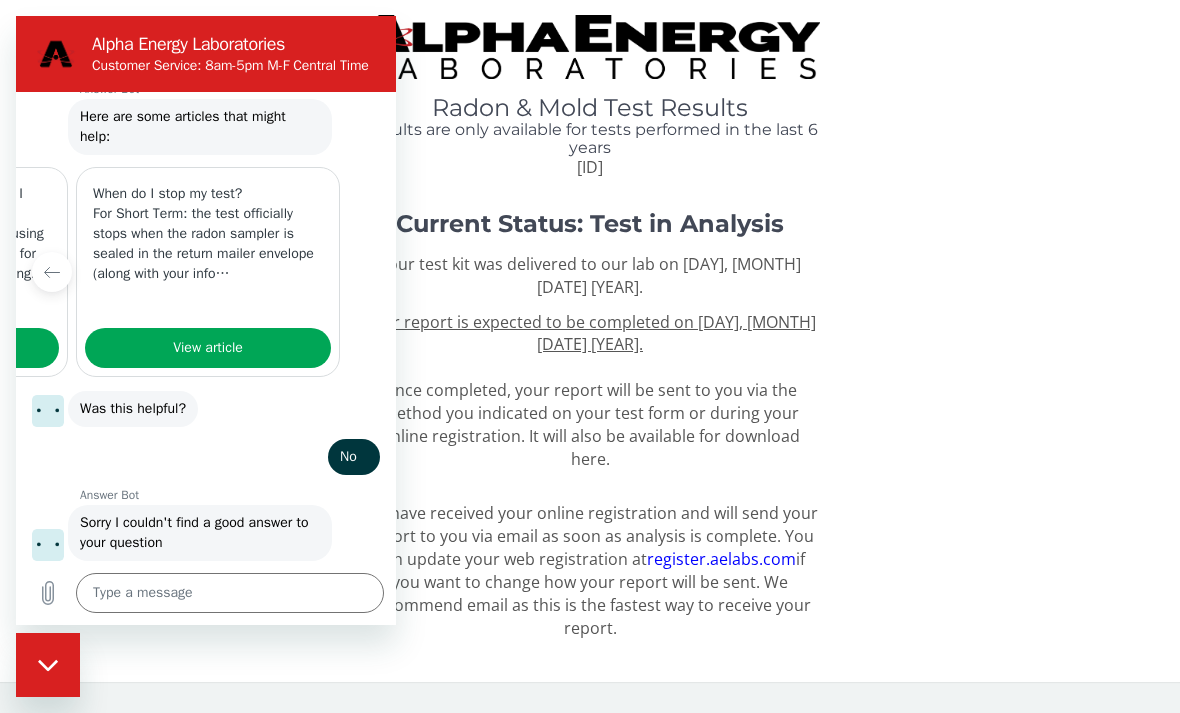 scroll, scrollTop: 282, scrollLeft: 0, axis: vertical 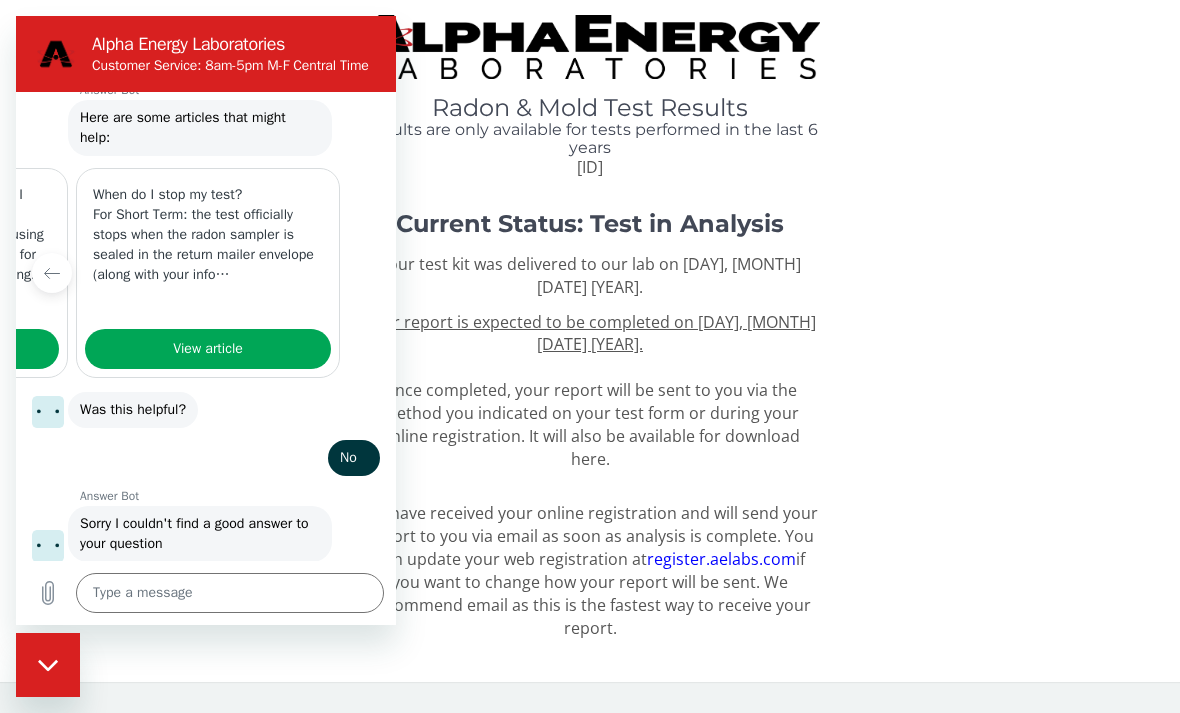 click at bounding box center [48, 665] 